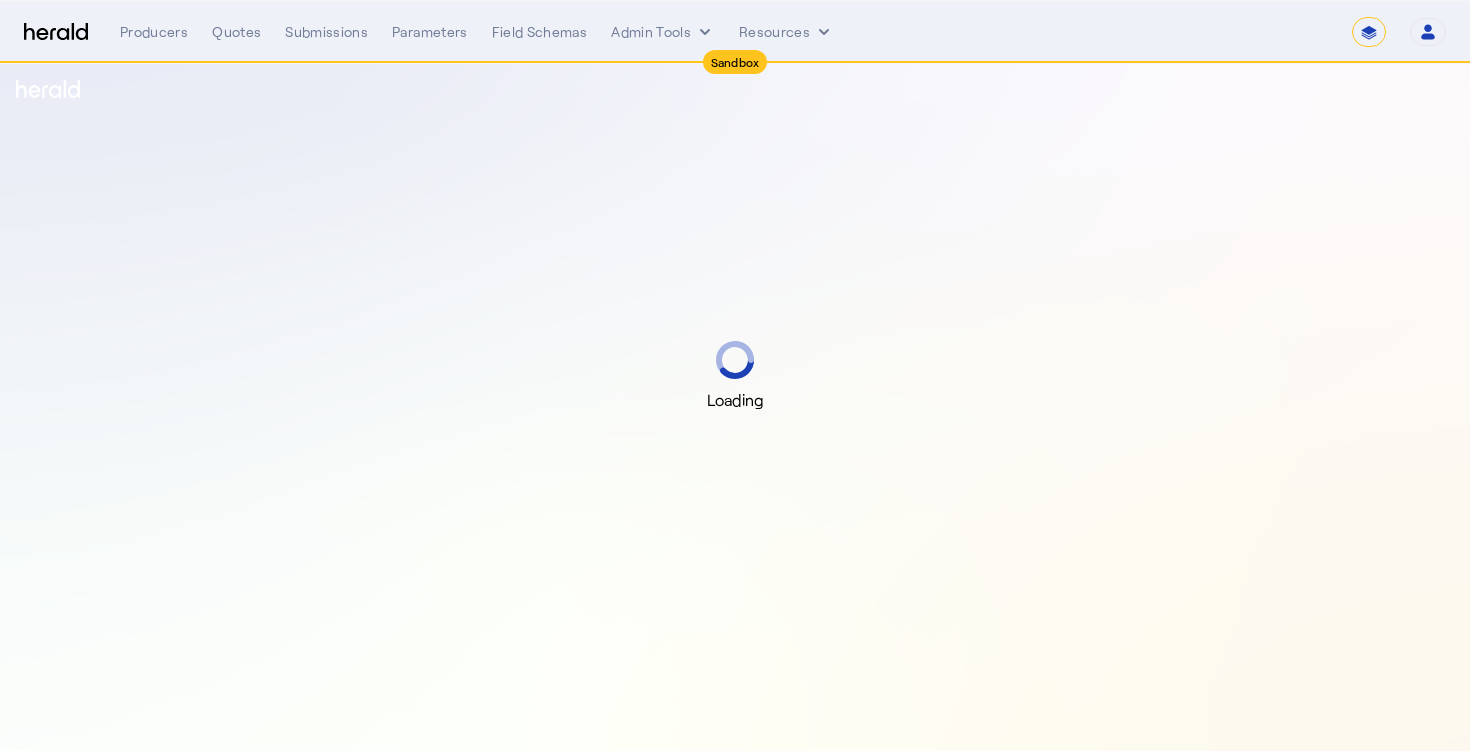 select on "*******" 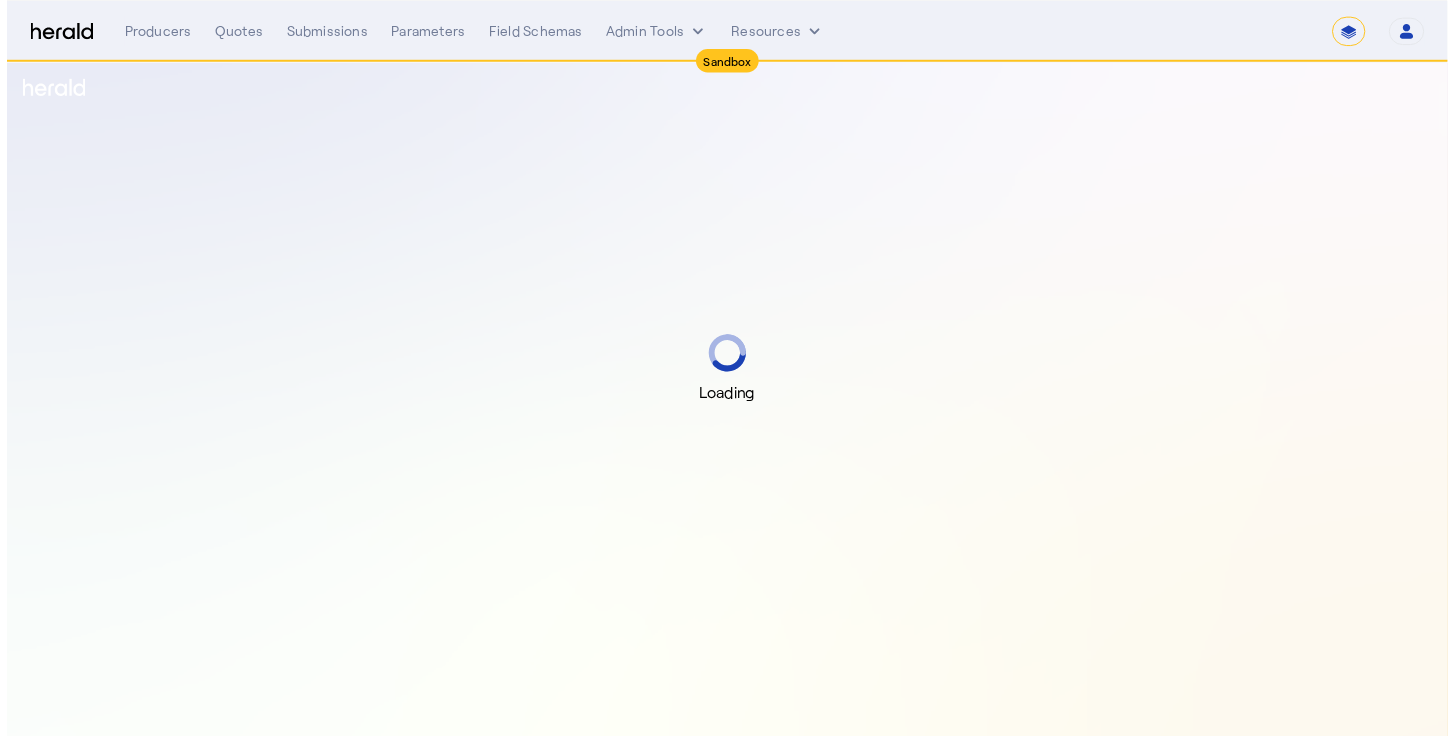 scroll, scrollTop: 0, scrollLeft: 0, axis: both 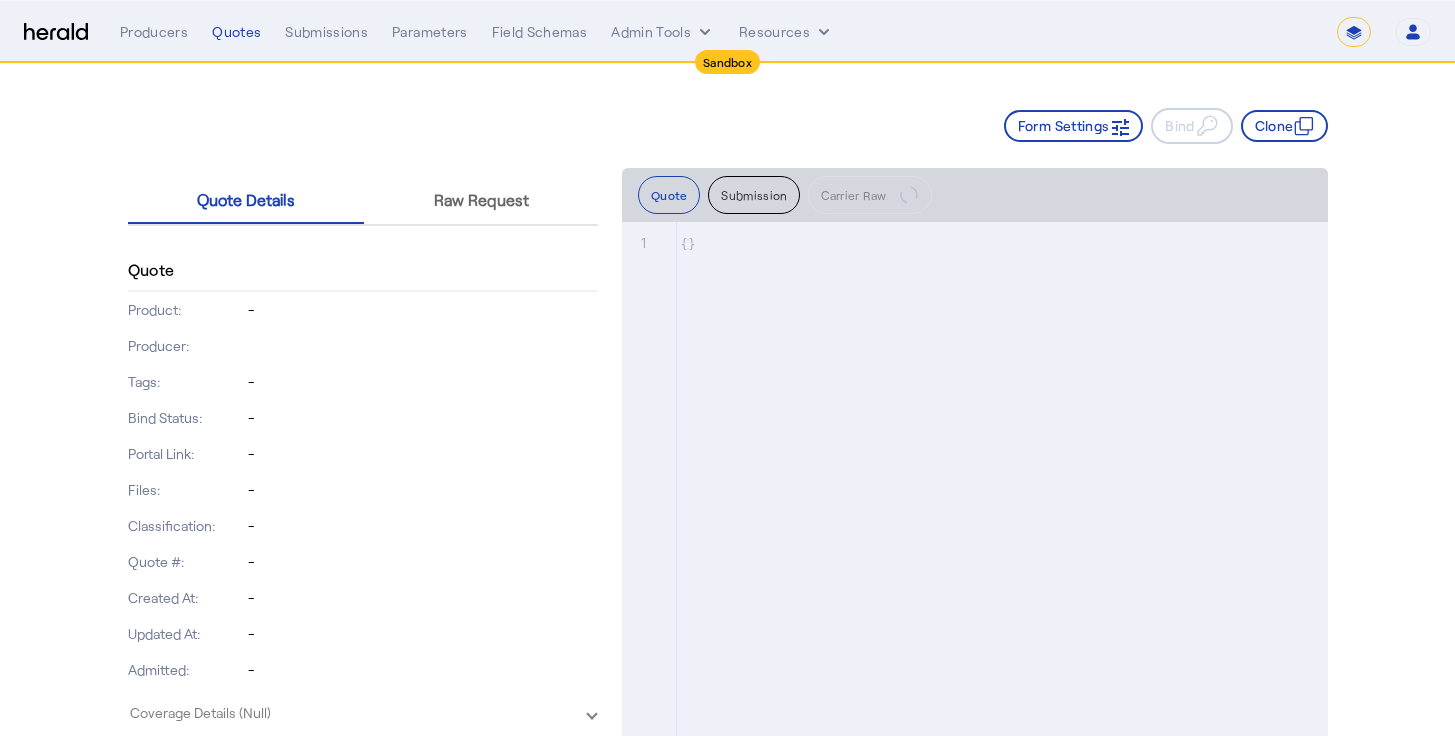 click on "**********" at bounding box center (727, 32) 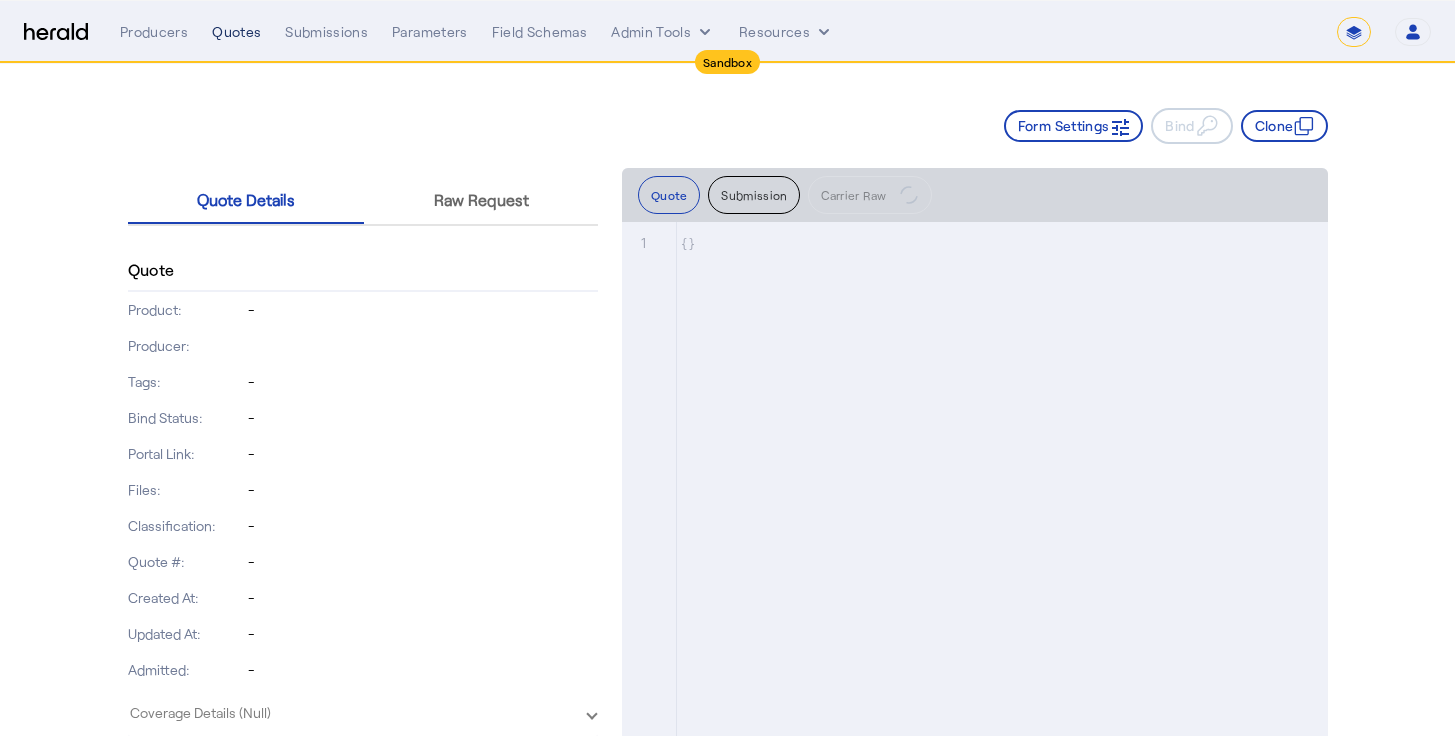 click on "Quotes" at bounding box center [236, 32] 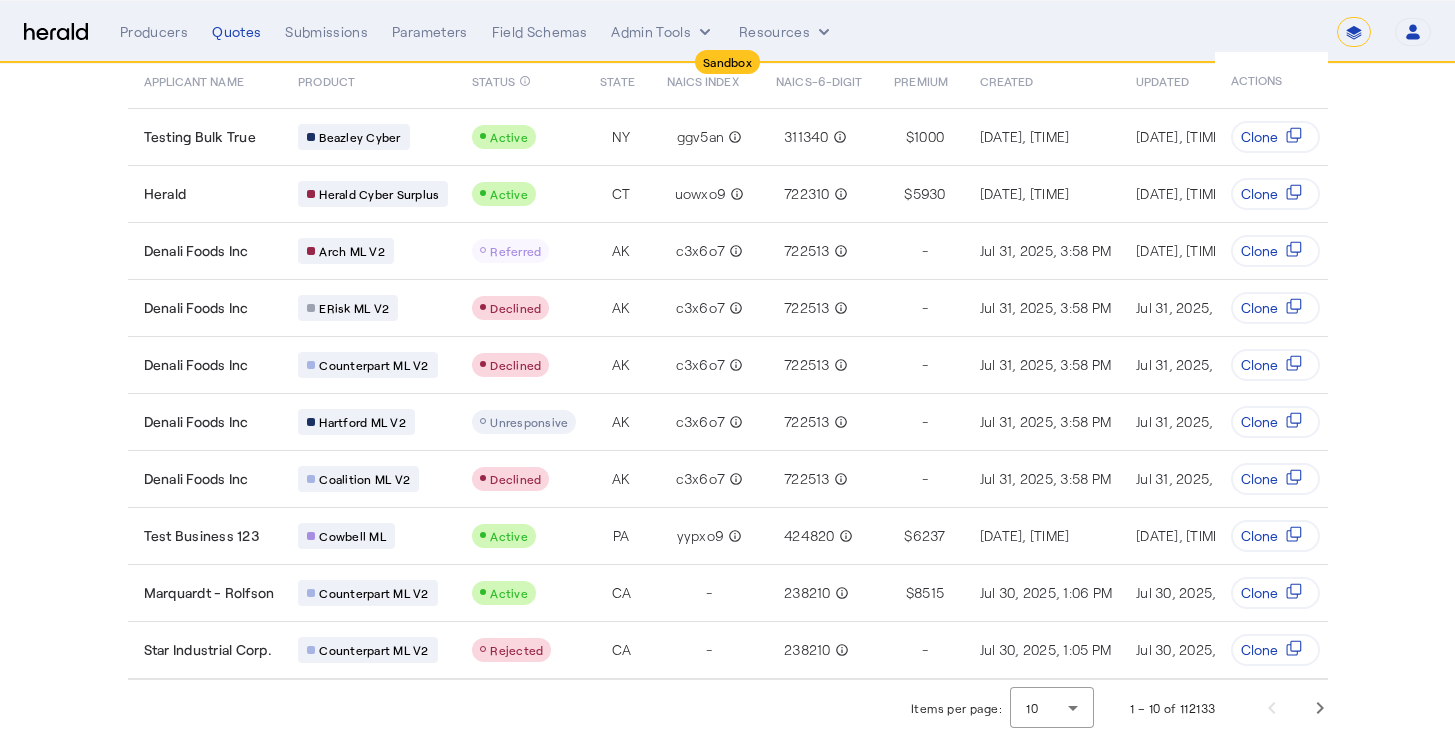 scroll, scrollTop: 0, scrollLeft: 0, axis: both 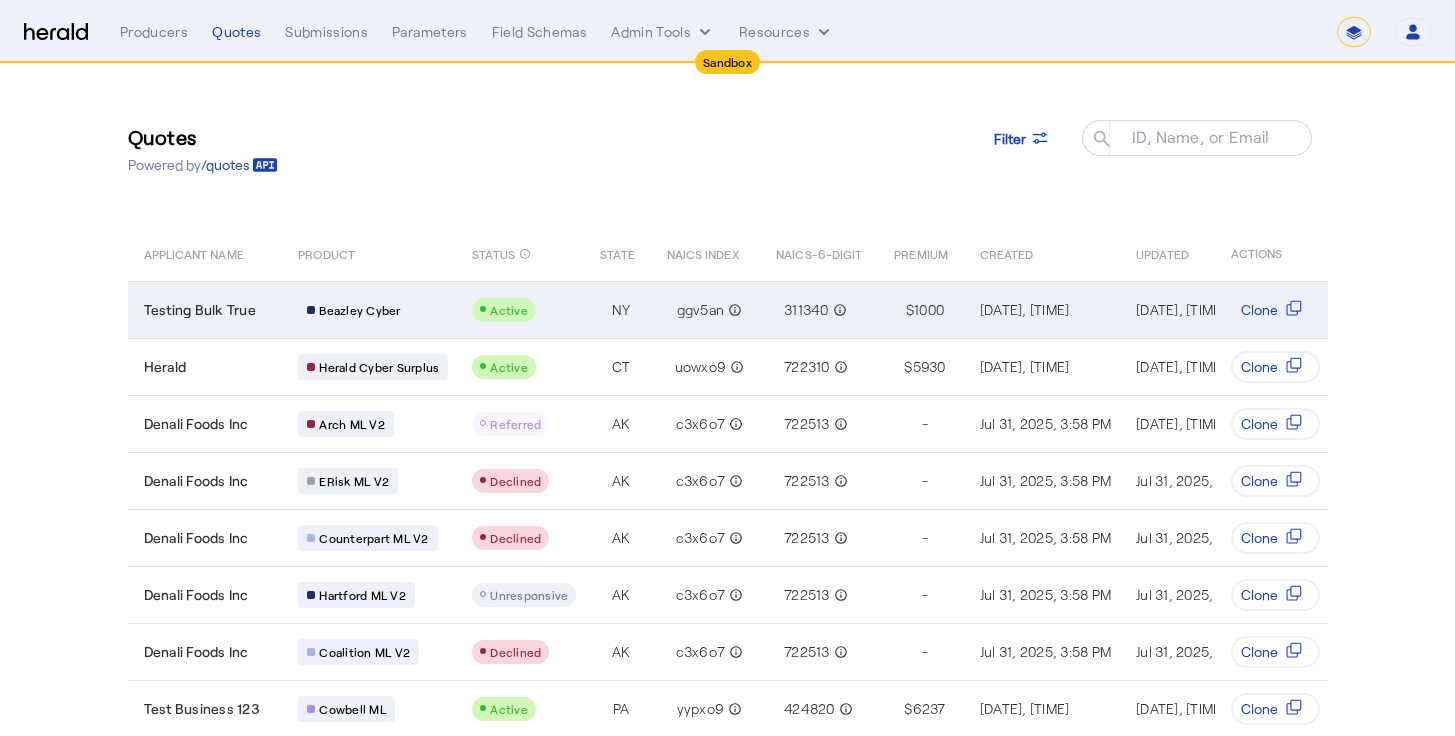 click on "Testing Bulk True" at bounding box center (200, 310) 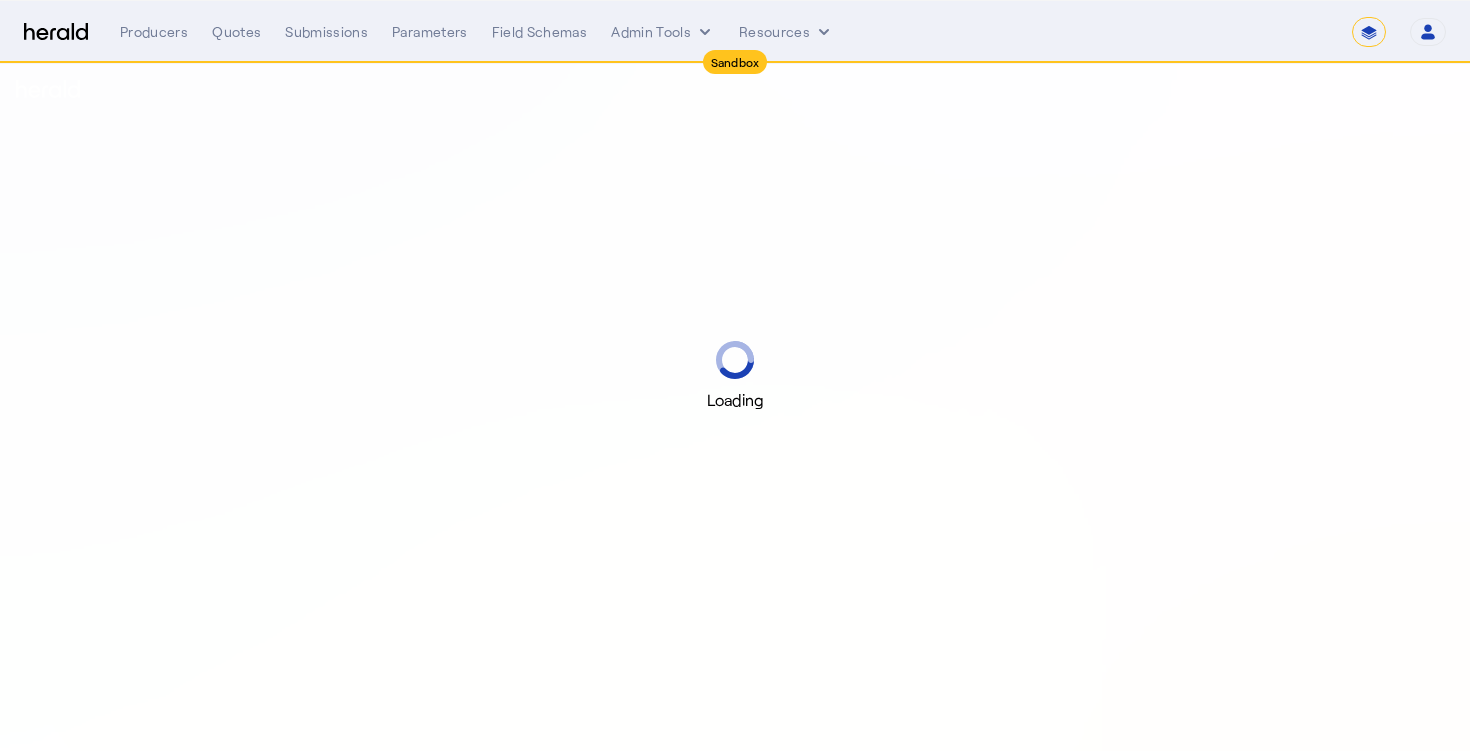 select on "*******" 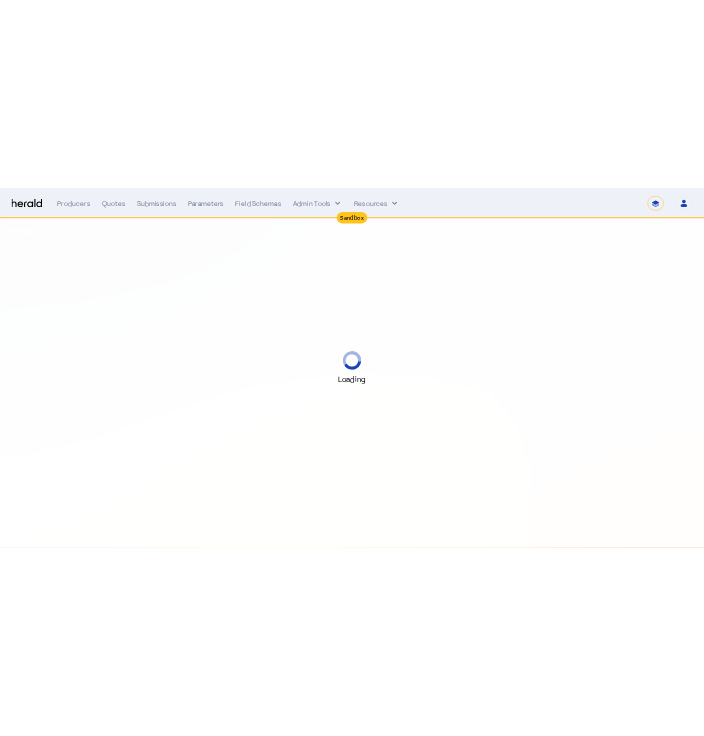 scroll, scrollTop: 0, scrollLeft: 0, axis: both 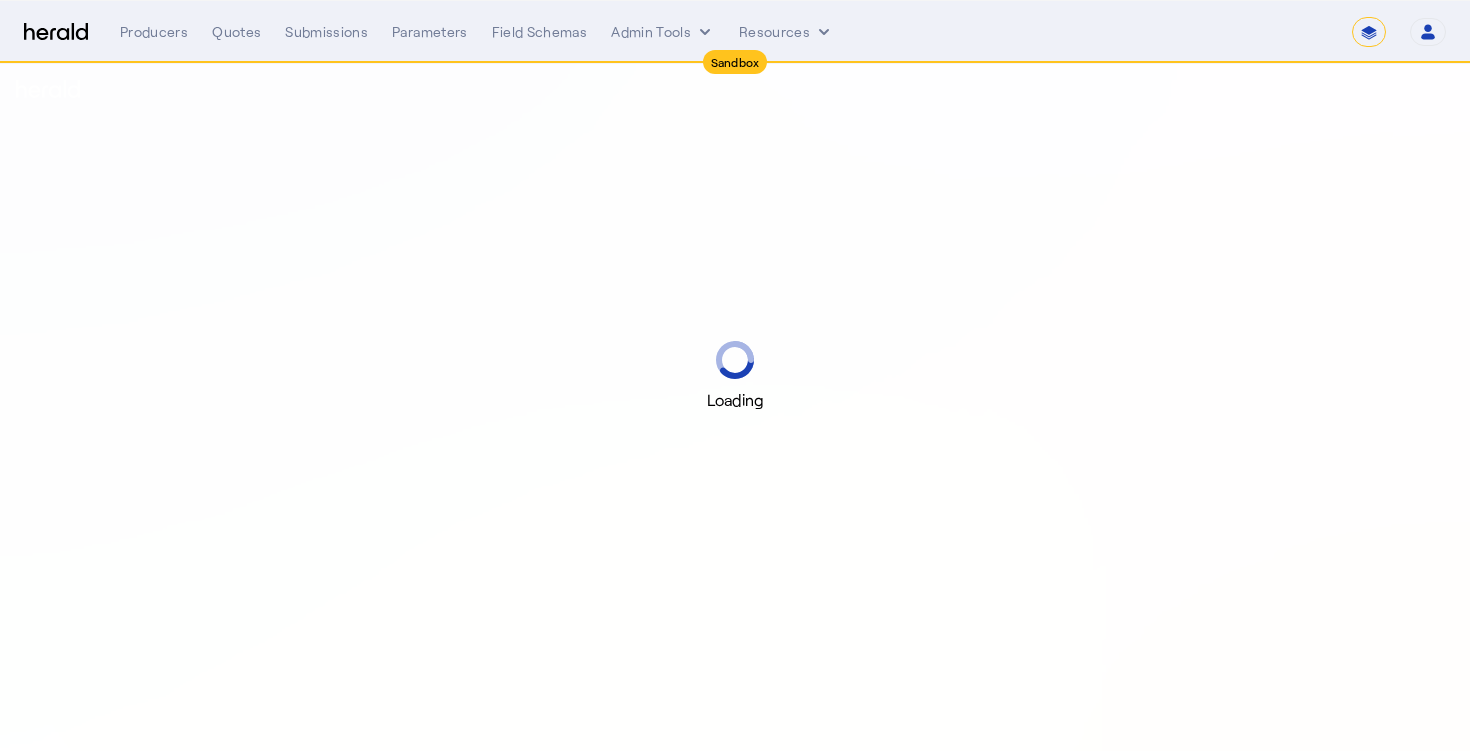 select on "pfm_2v8p_herald_api" 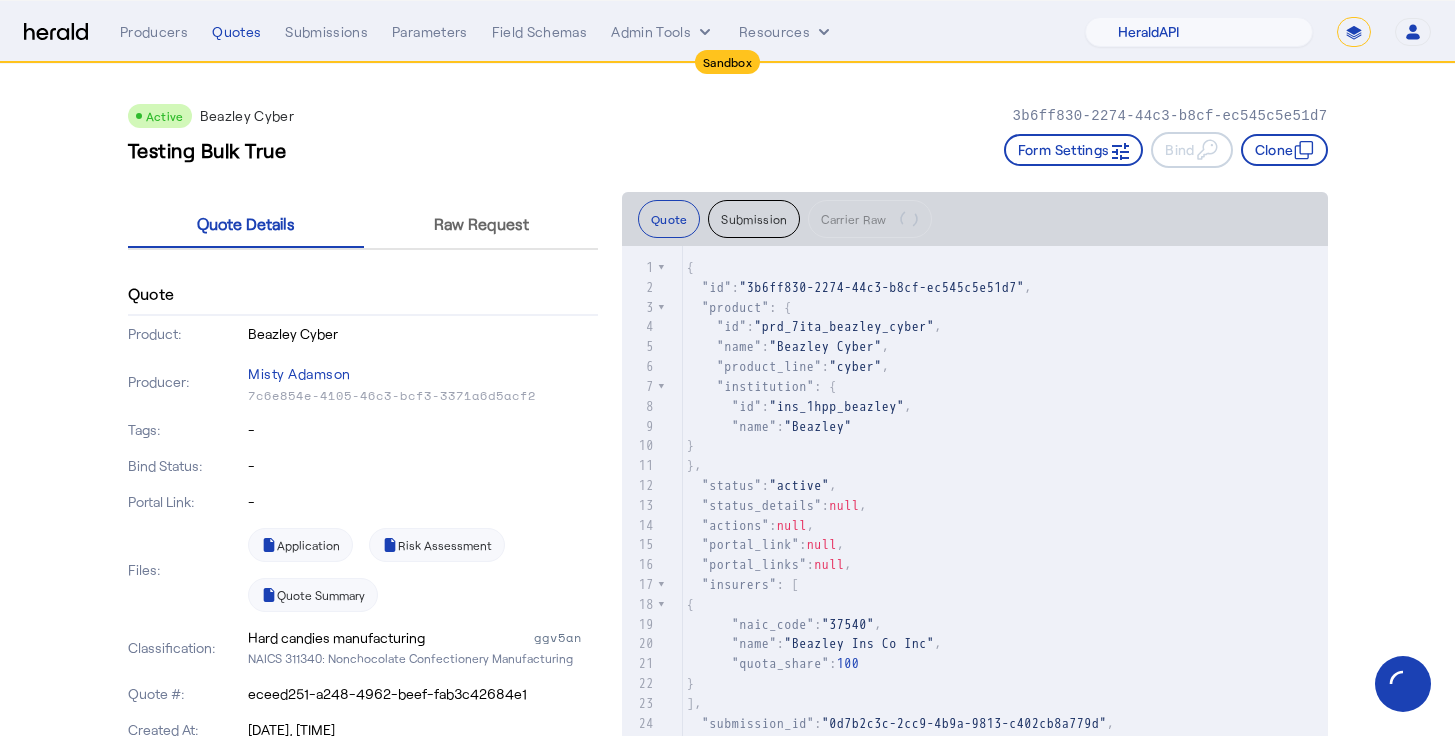 click on "Active  Beazley Cyber   [UUID]   Testing Bulk True   Form Settings     Bind     Clone    Quote Details Raw Request  Quote   Product:   Beazley Cyber   Producer:   [FIRST] [LAST]   [UUID]   Tags:   -   Bind Status:   -   Portal Link:   -   Files:     Application     Risk Assessment     Quote Summary   Classification:   Hard candies manufacturing   ggv5an   NAICS 311340: Nonchocolate Confectionery Manufacturing   Quote #:   [UUID]   Created At:   [DATE], [TIME]   Updated At:   [DATE], [TIME]   Admitted:   true   Coverage Details   Cyber Effective Date   2025-08-05   Cyber Risk Expiration Date   2026-08-05   Waiting Period (hours)   $8.00   Aggregate Limit   $1,000,000.00   Amendatory Endorsement Coverage   excluded   Full Prior Acts   included   Hardware Replacement Limit   $1,000,000.00   Data Breach Response Limit   $1,000,000.00   Network Security Liability Costs Limit   $1,000,000.00" 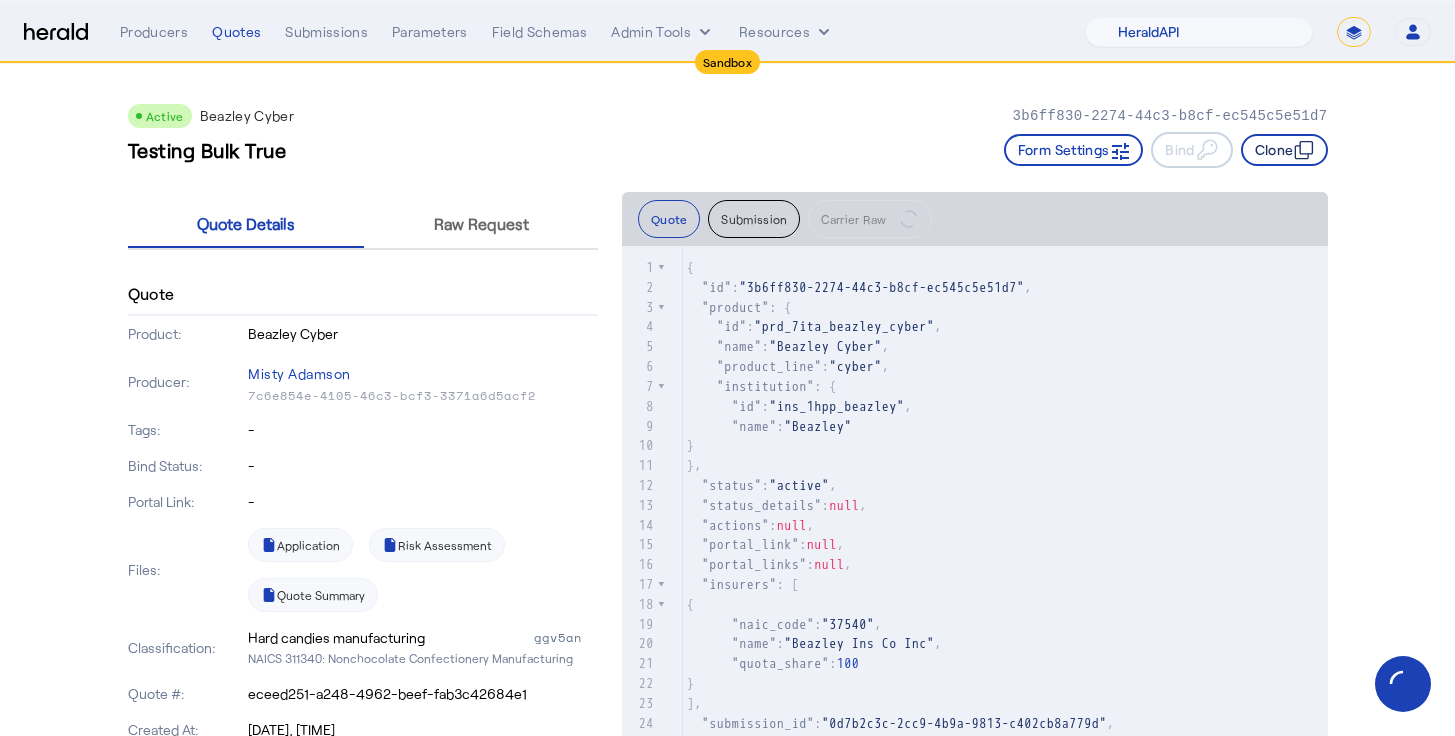 click on "Clone" 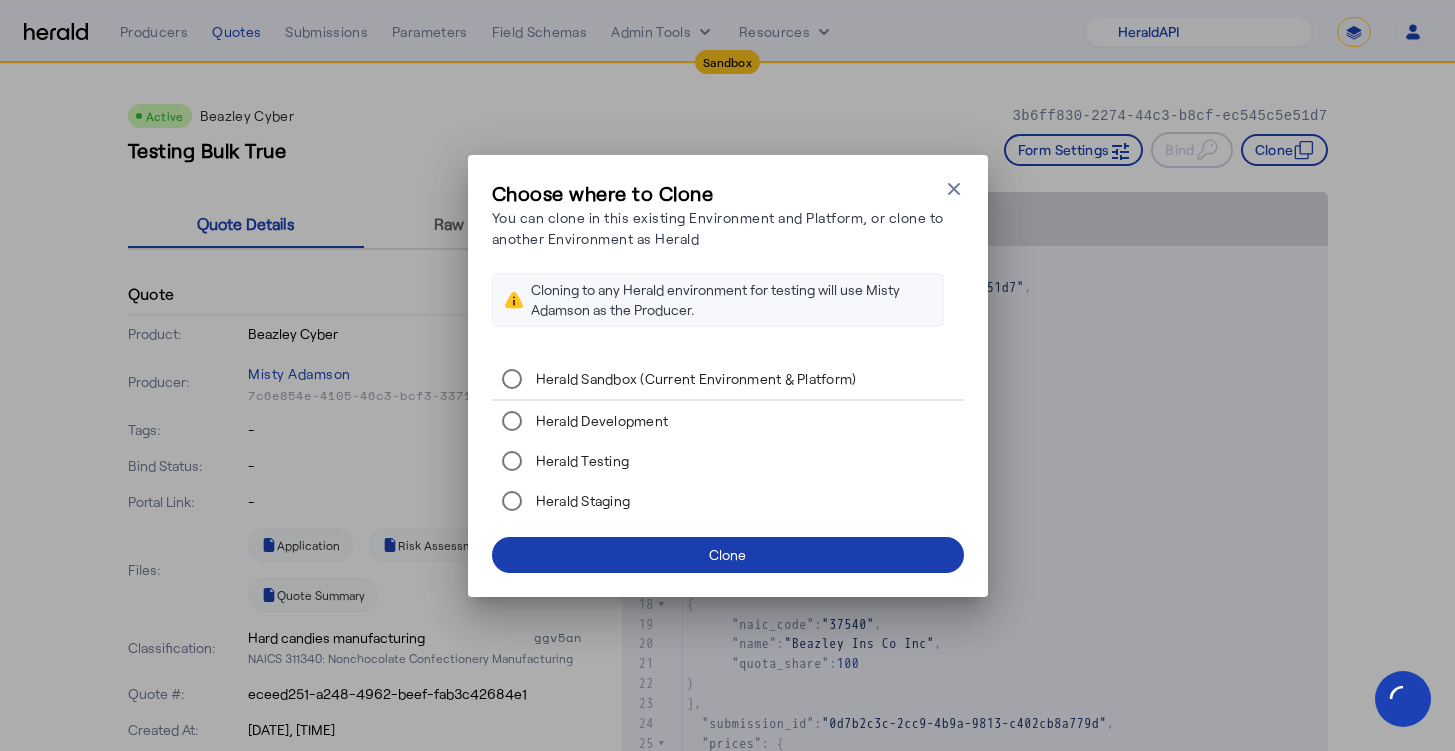 click at bounding box center (728, 555) 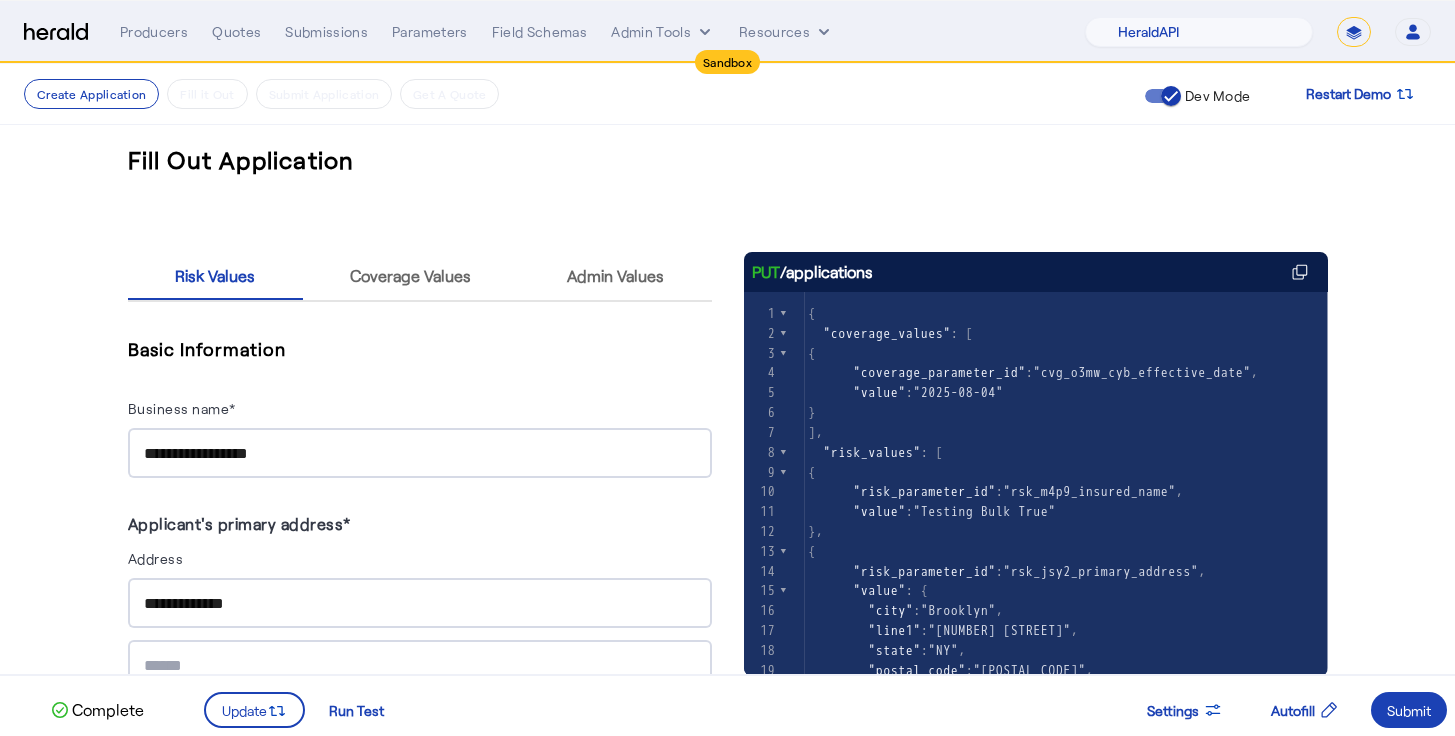 click on "**********" 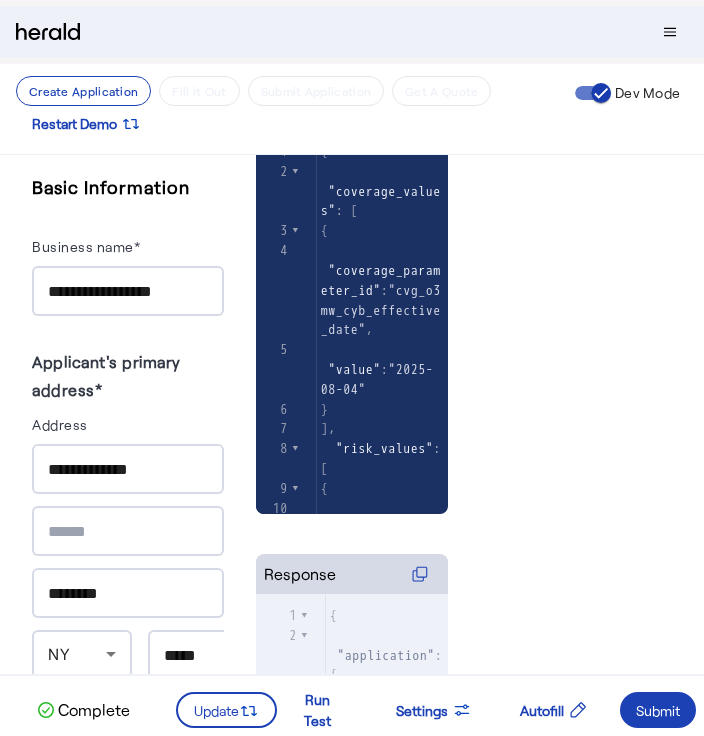 scroll, scrollTop: 204, scrollLeft: 0, axis: vertical 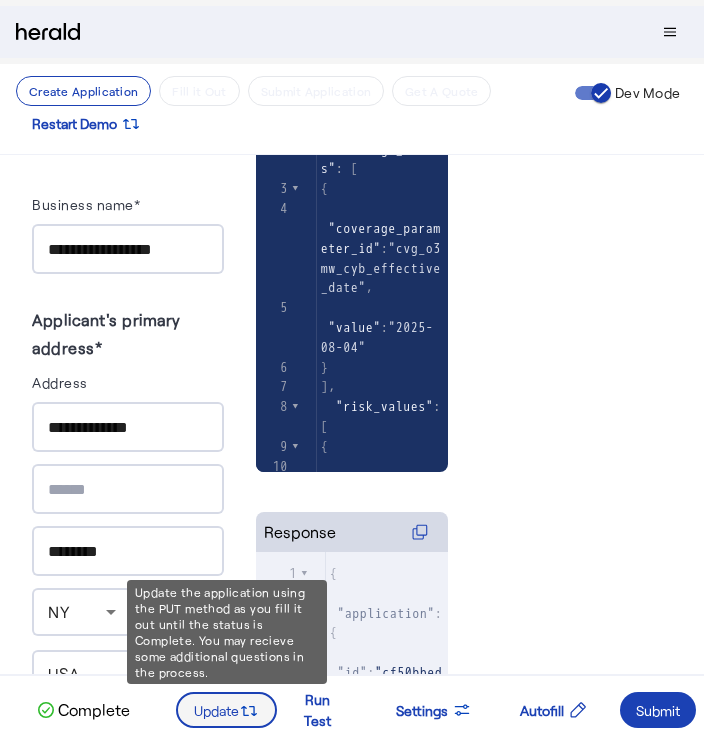 click 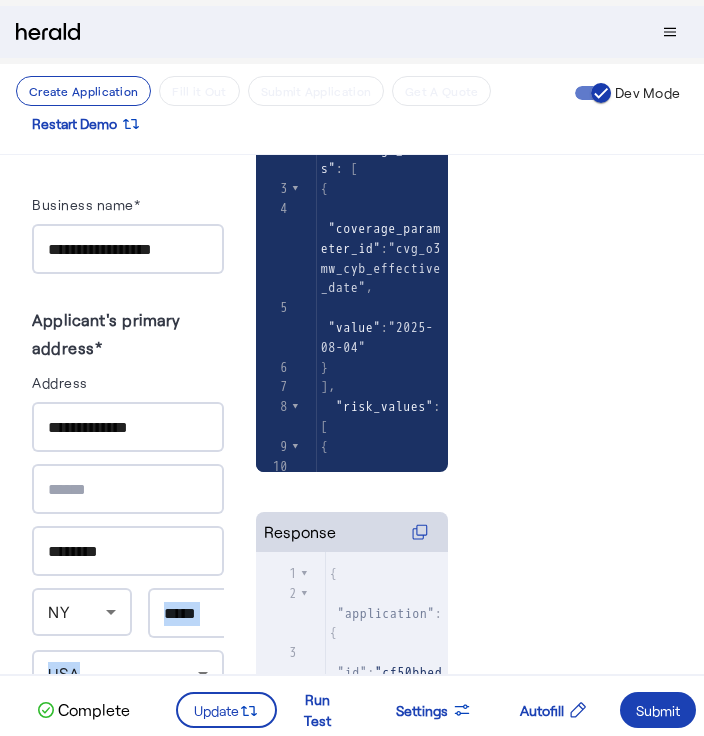 drag, startPoint x: 210, startPoint y: 670, endPoint x: 168, endPoint y: 571, distance: 107.54069 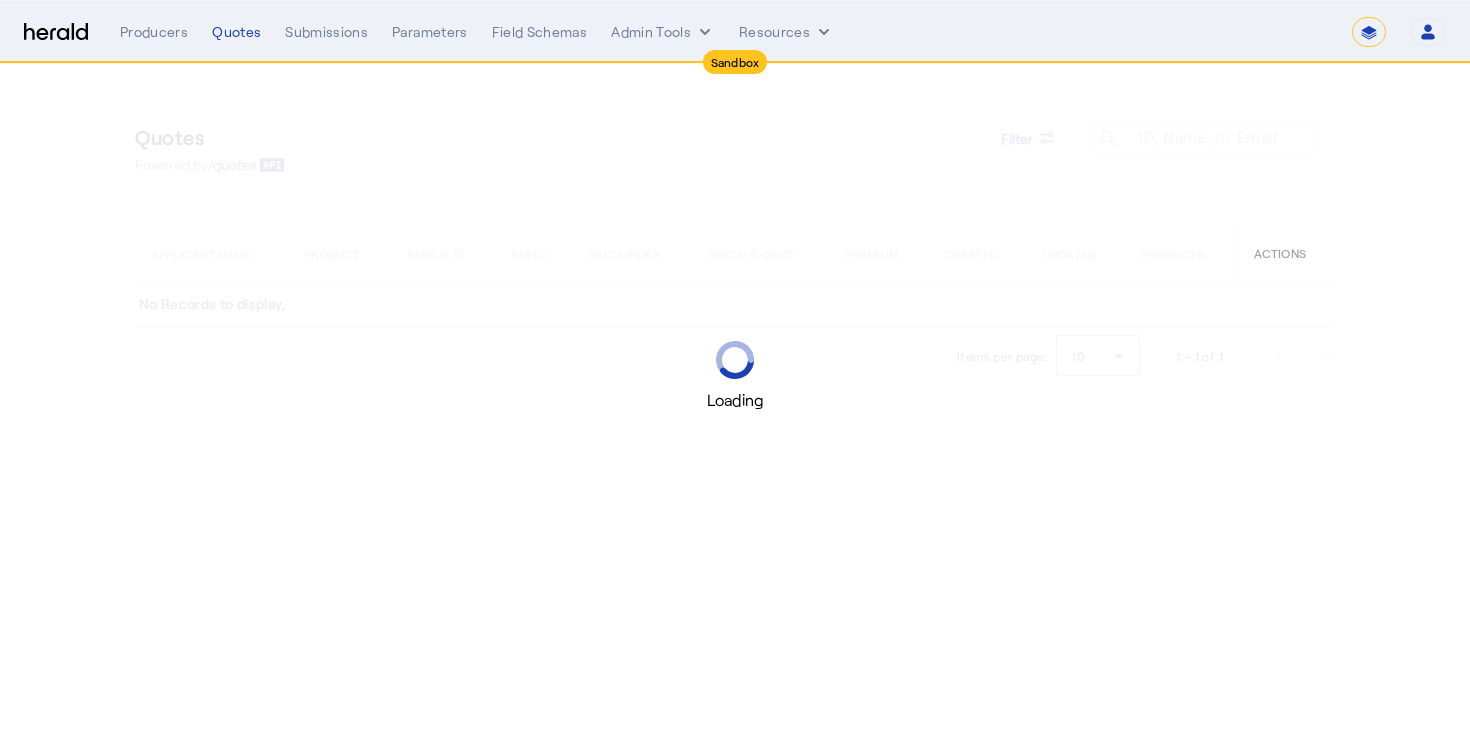 select on "*******" 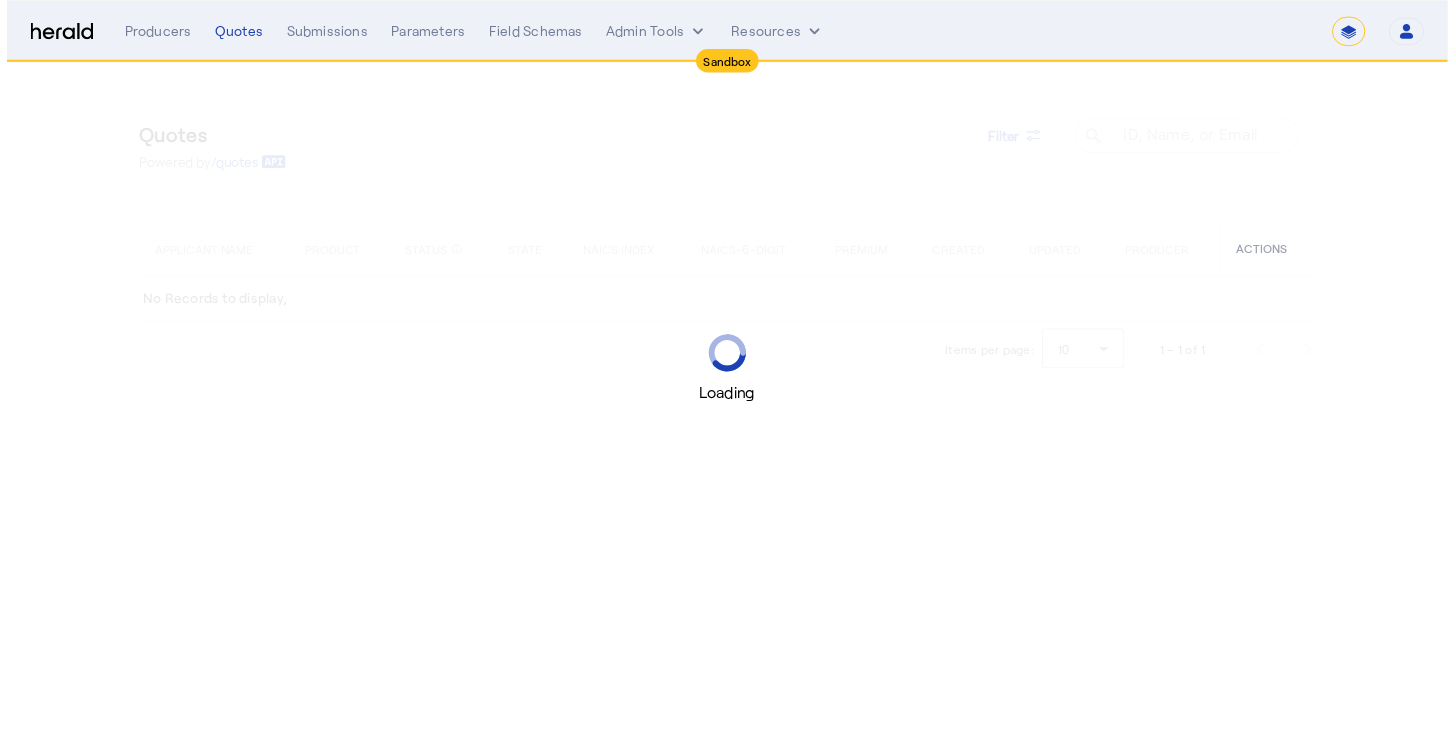 scroll, scrollTop: 0, scrollLeft: 0, axis: both 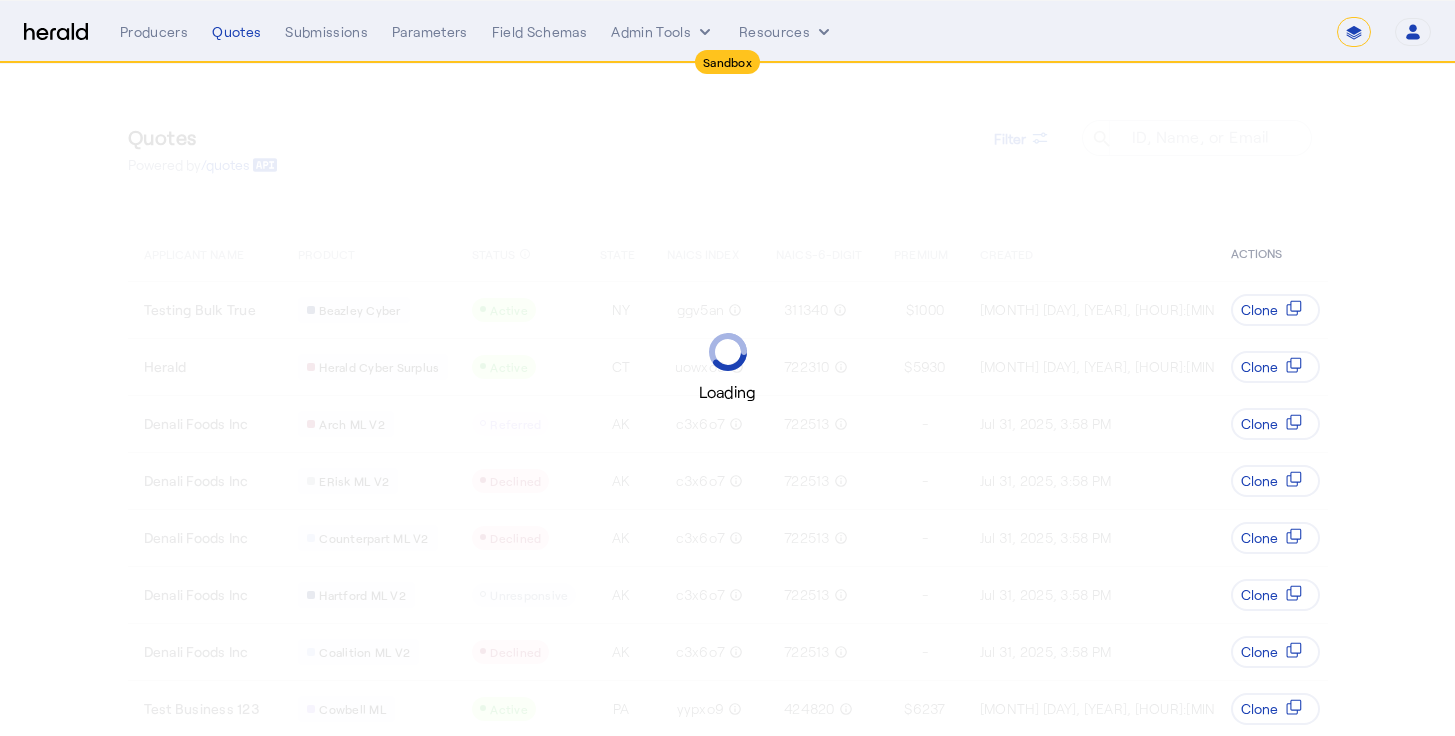 select on "pfm_2v8p_herald_api" 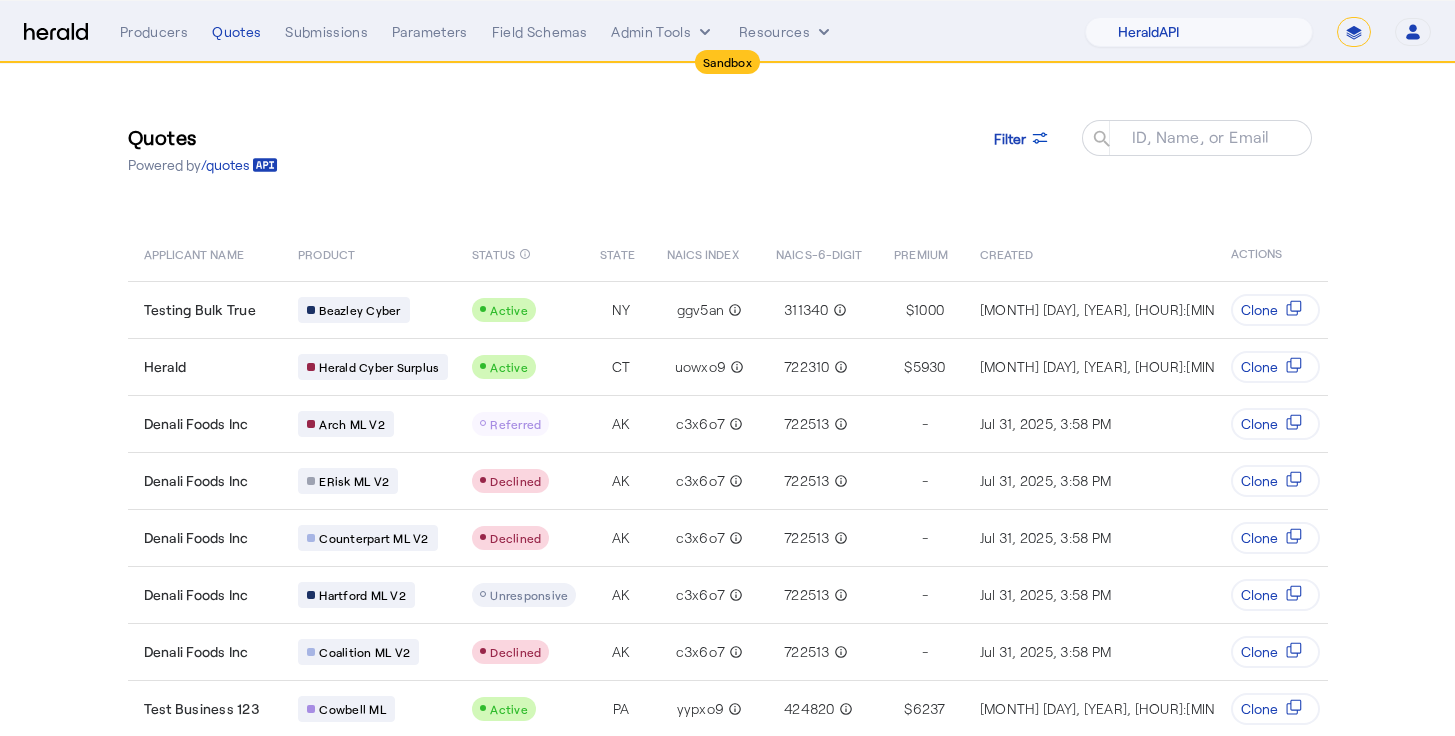 click on "Producers   Quotes   Submissions   Parameters   Field Schemas   Admin Tools
Resources
1Fort   Acrisure   Acturis   Affinity Advisors   Affinity Risk   Agentero   AmWins   Anzen   Aon   Appulate   Arch   Assurely   BTIS   Babbix   Berxi   Billy   BindHQ   Bold Penguin    Bolt   Bond   Boxx   Brightway   Brit Demo Sandbox   Broker Buddha   Buddy   Bunker   Burns Wilcox   CNA Test   CRC   CS onboarding test account   Chubb Test   Citadel   Coalition   Coast   Coterie Test   Counterpart    CoverForce   CoverWallet   Coverdash   Coverhound   Cowbell   Cyber Example Platform   CyberPassport   Defy Insurance   Draftrs   ESpecialty   Embroker   Equal Parts   Exavalu   Ezyagent   Federacy Platform   FifthWall   Flow Speciality (Capitola)   Foundation   Founder Shield   Gaya   Gerent   GloveBox   Glow   Growthmill   HW Kaufman   Hartford Steam Boiler   Hawksoft   Heffernan Insurance Brokers   Herald Envoy Testing   HeraldAPI   Hypergato   Irys" at bounding box center [775, 32] 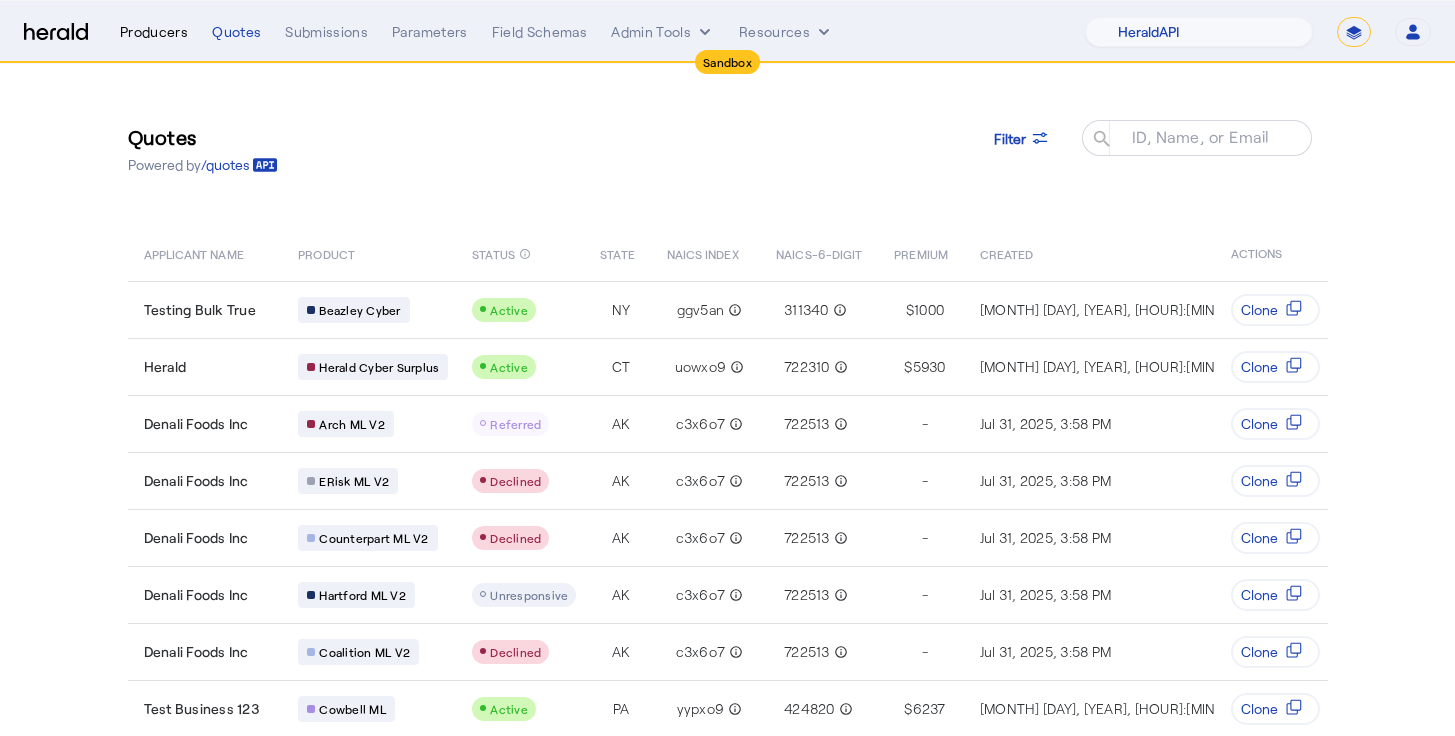 click on "Producers" at bounding box center [154, 32] 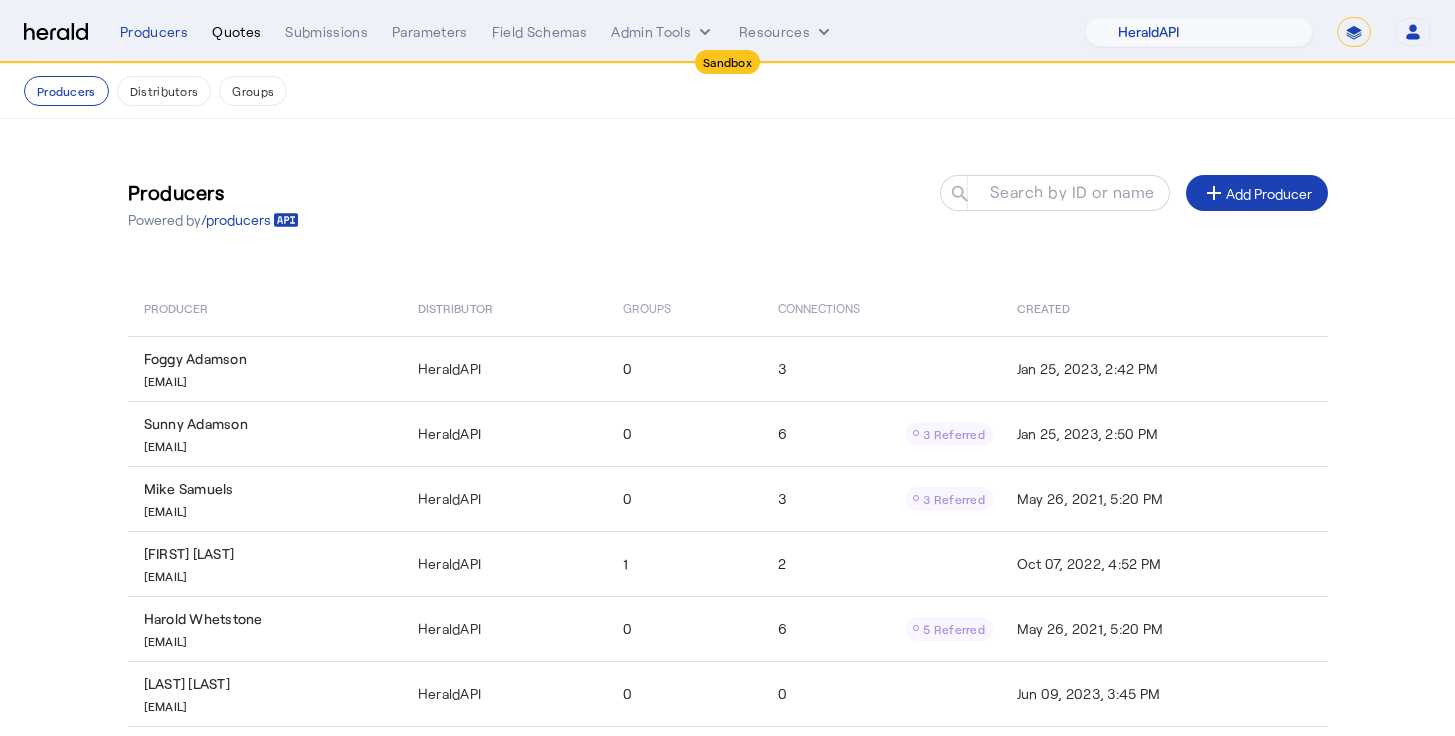 click on "Quotes" at bounding box center [236, 32] 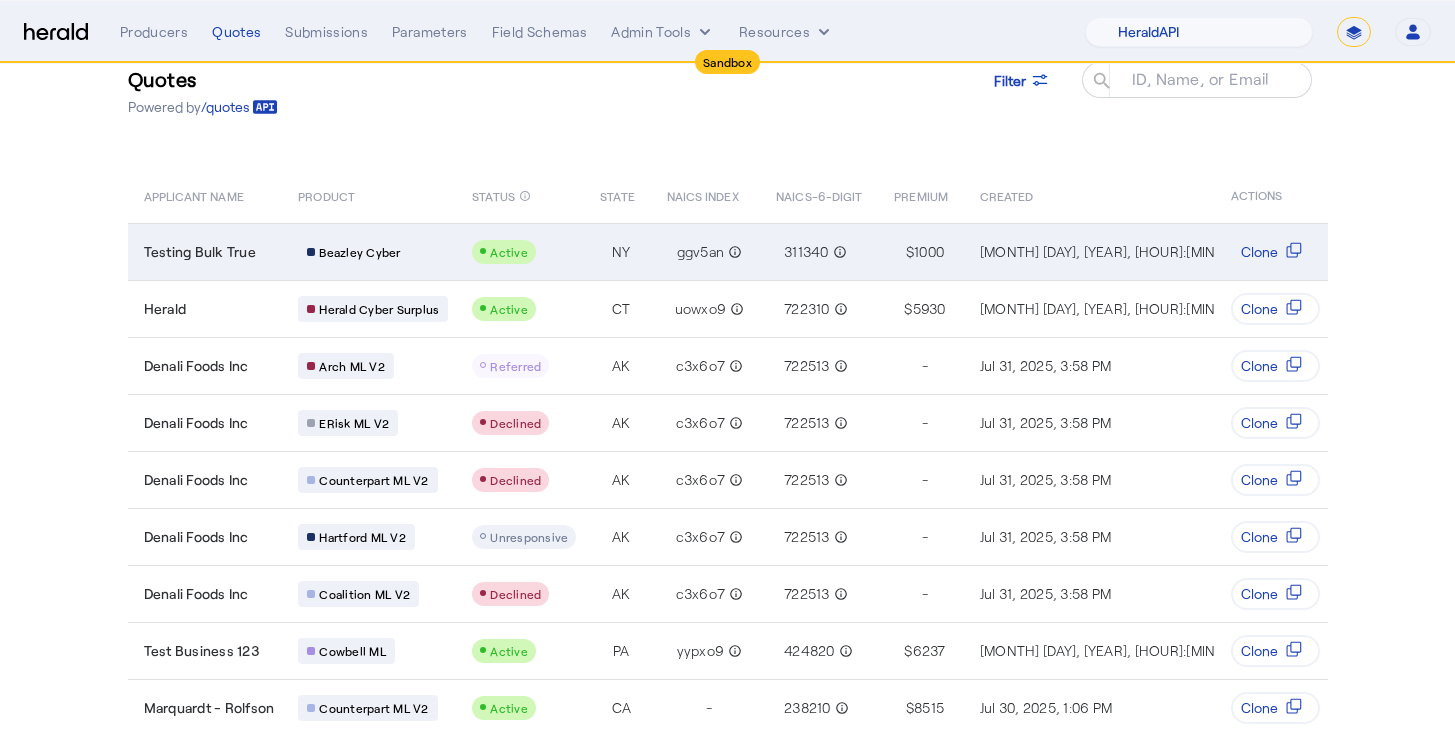 scroll, scrollTop: 0, scrollLeft: 0, axis: both 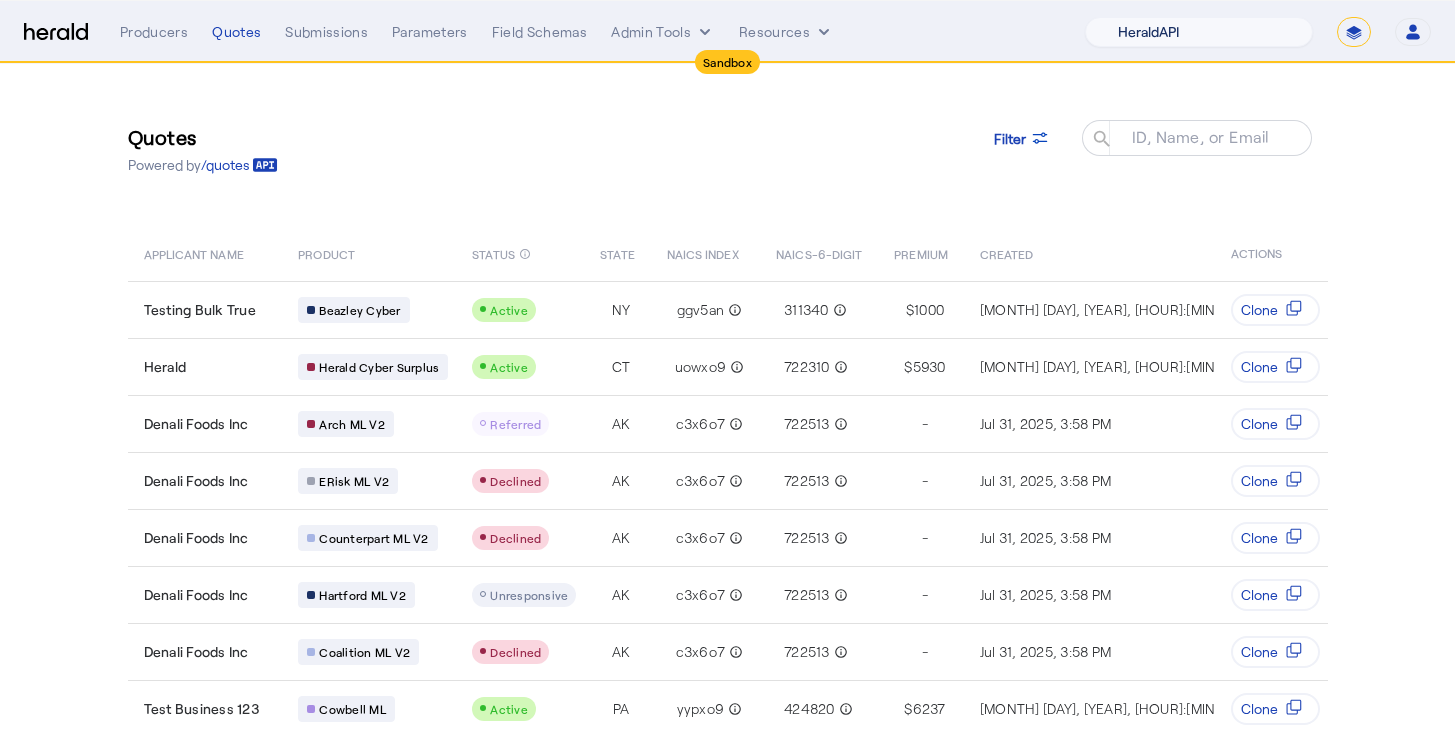click on "1Fort   Acrisure   Acturis   Affinity Advisors   Affinity Risk   Agentero   AmWins   Anzen   Aon   Appulate   Arch   Assurely   BTIS   Babbix   Berxi   Billy   BindHQ   Bold Penguin    Bolt   Bond   Boxx   Brightway   Brit Demo Sandbox   Broker Buddha   Buddy   Bunker   Burns Wilcox   CNA Test   CRC   CS onboarding test account   Chubb Test   Citadel   Coalition   Coast   Coterie Test   Counterpart    CoverForce   CoverWallet   Coverdash   Coverhound   Cowbell   Cyber Example Platform   CyberPassport   Defy Insurance   Draftrs   ESpecialty   Embroker   Equal Parts   Exavalu   Ezyagent   Federacy Platform   FifthWall   Flow Speciality (Capitola)   Foundation   Founder Shield   Gaya   Gerent   GloveBox   Glow   Growthmill   HW Kaufman   Hartford Steam Boiler   Hawksoft   Heffernan Insurance Brokers   Herald Envoy Testing   HeraldAPI   Hypergato   Inchanted   Indemn.ai   Infinity   Insured.io   Insuremo   Insuritas   Irys   Jencap   Kamillio   Kayna   LTI Mindtree   Layr   Limit   Markel Test   Marsh   Novidea" at bounding box center [1199, 32] 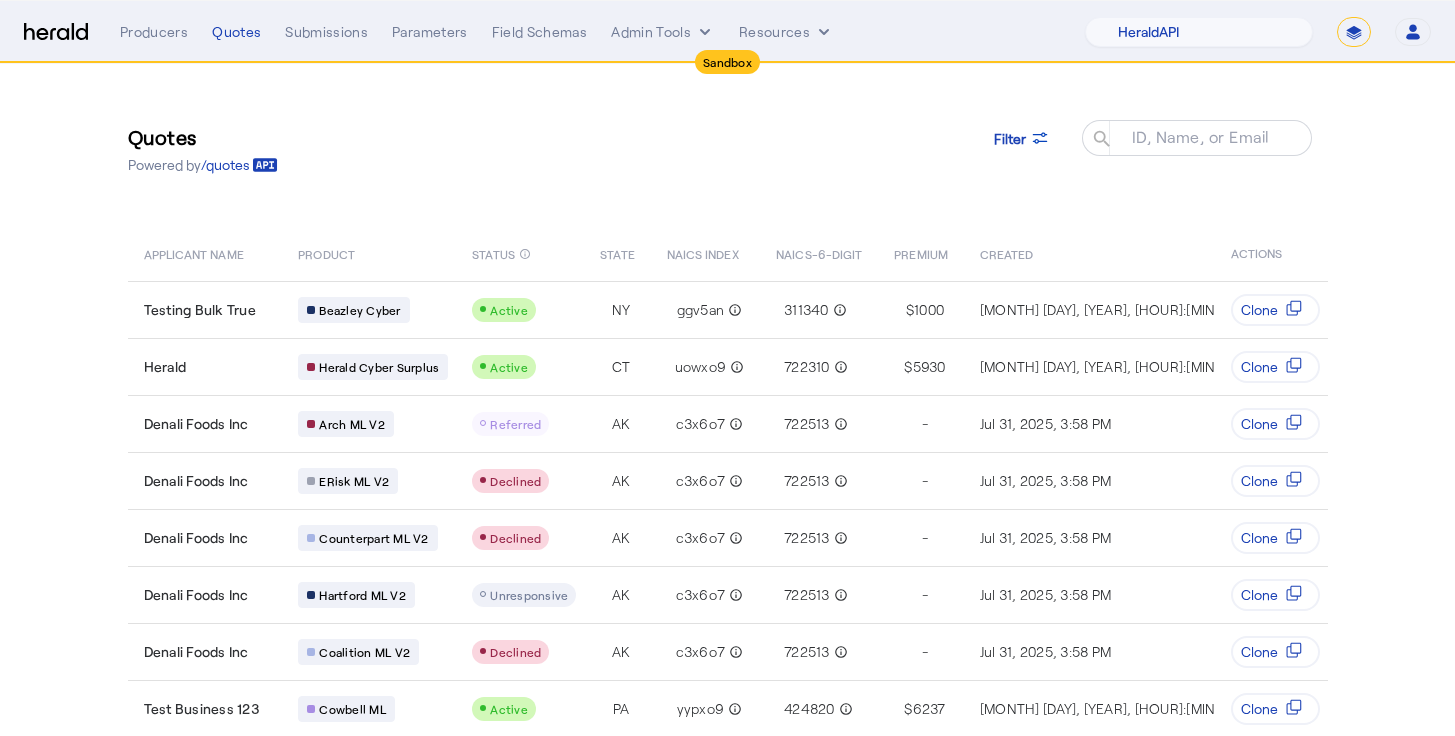 click on "Quotes  Powered by  /quotes
Filter
ID, Name, or Email search" 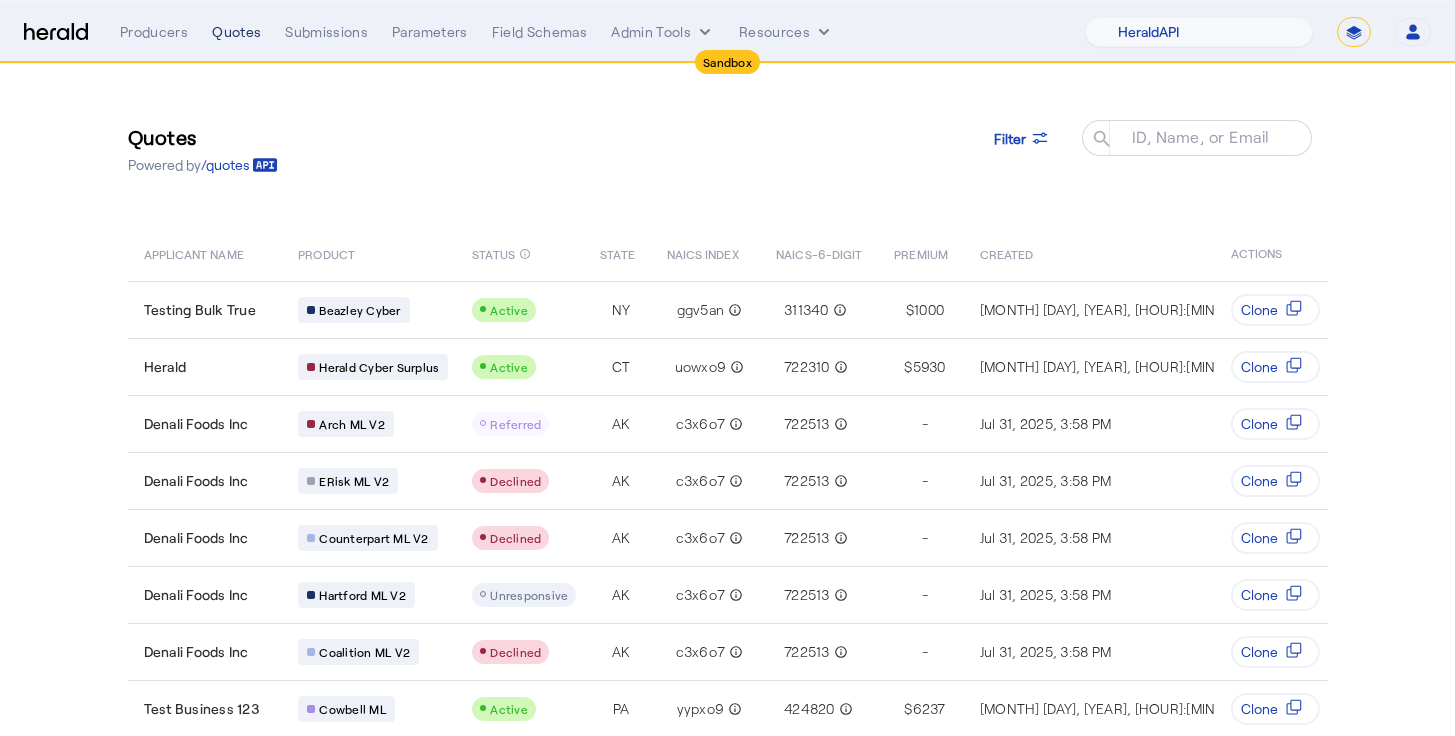 click on "Quotes" at bounding box center (236, 32) 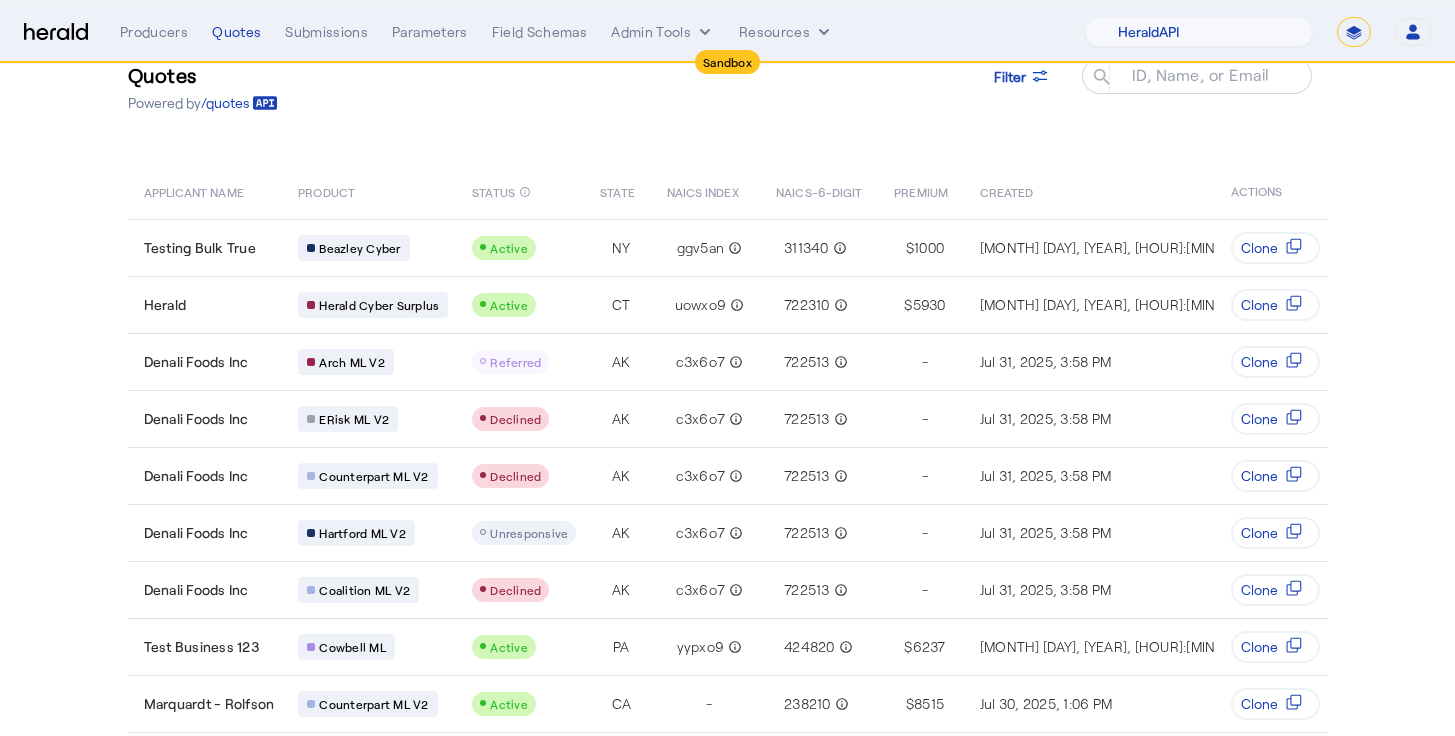 scroll, scrollTop: 0, scrollLeft: 0, axis: both 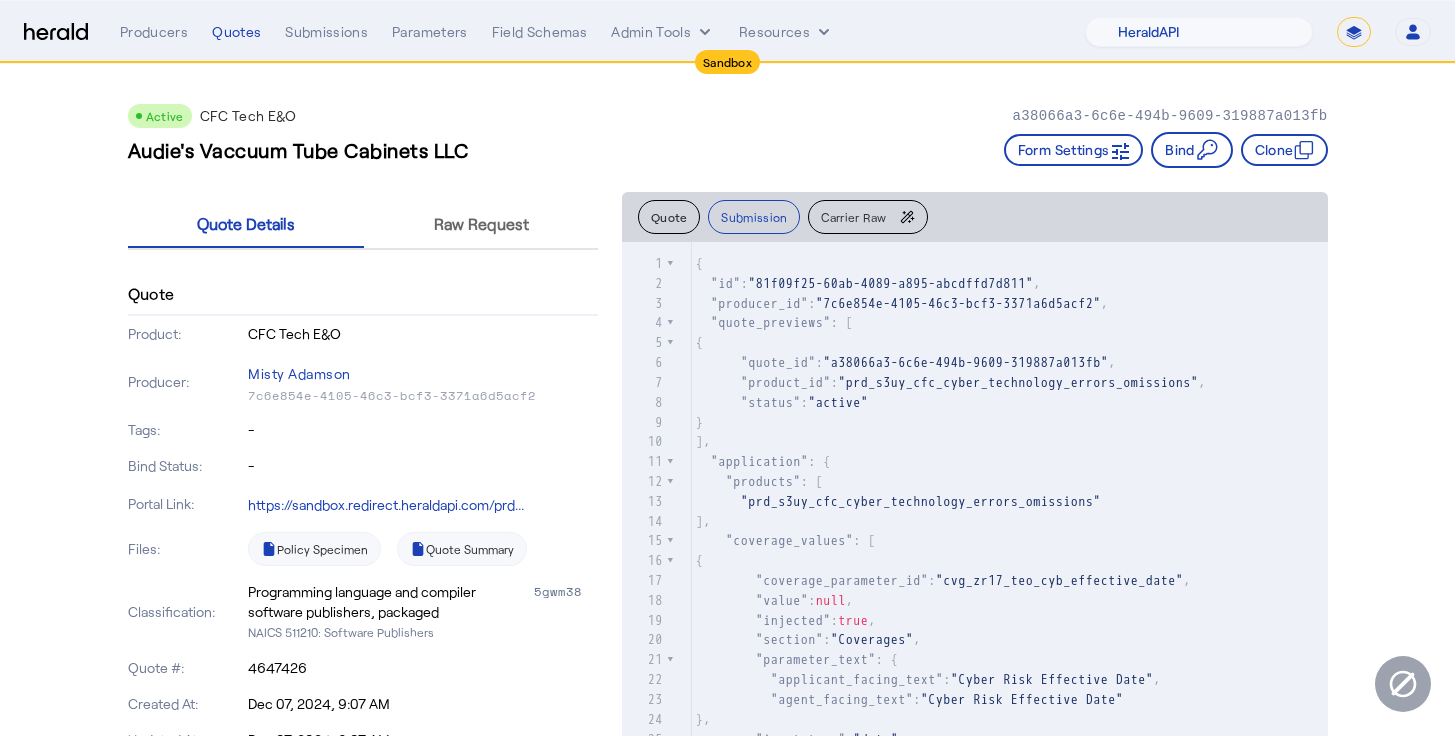 select on "pfm_2v8p_herald_api" 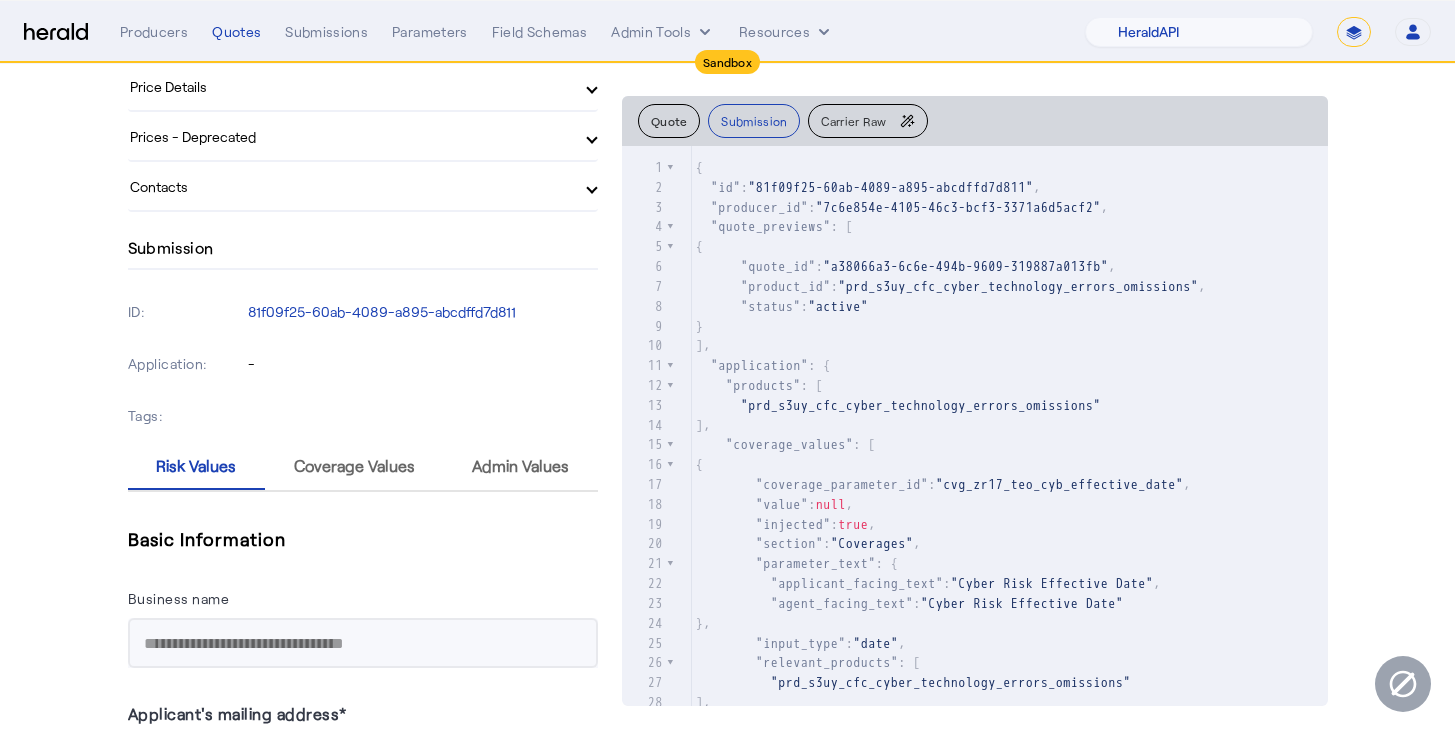 scroll, scrollTop: 2, scrollLeft: 0, axis: vertical 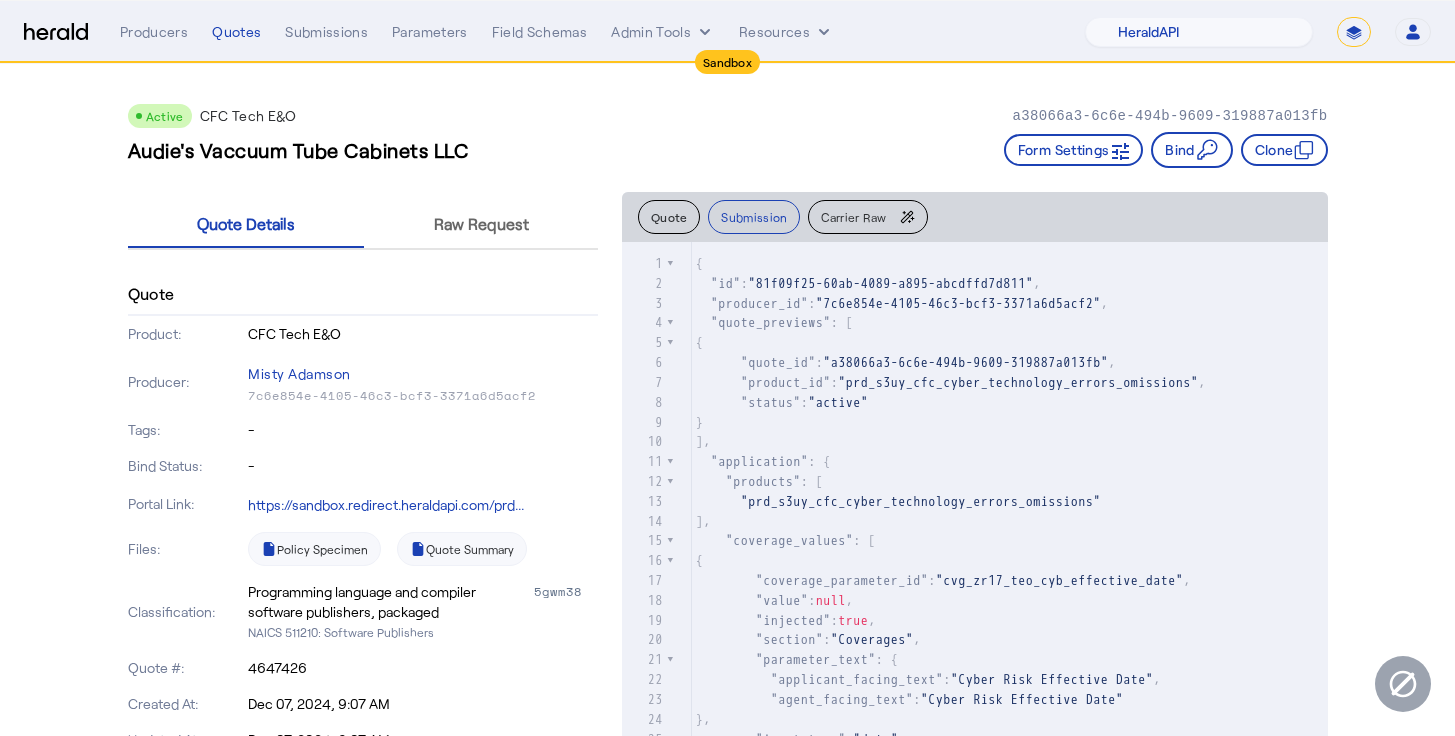 click on "Audie's Vaccuum Tube Cabinets LLC   Form Settings     Bind     Clone" 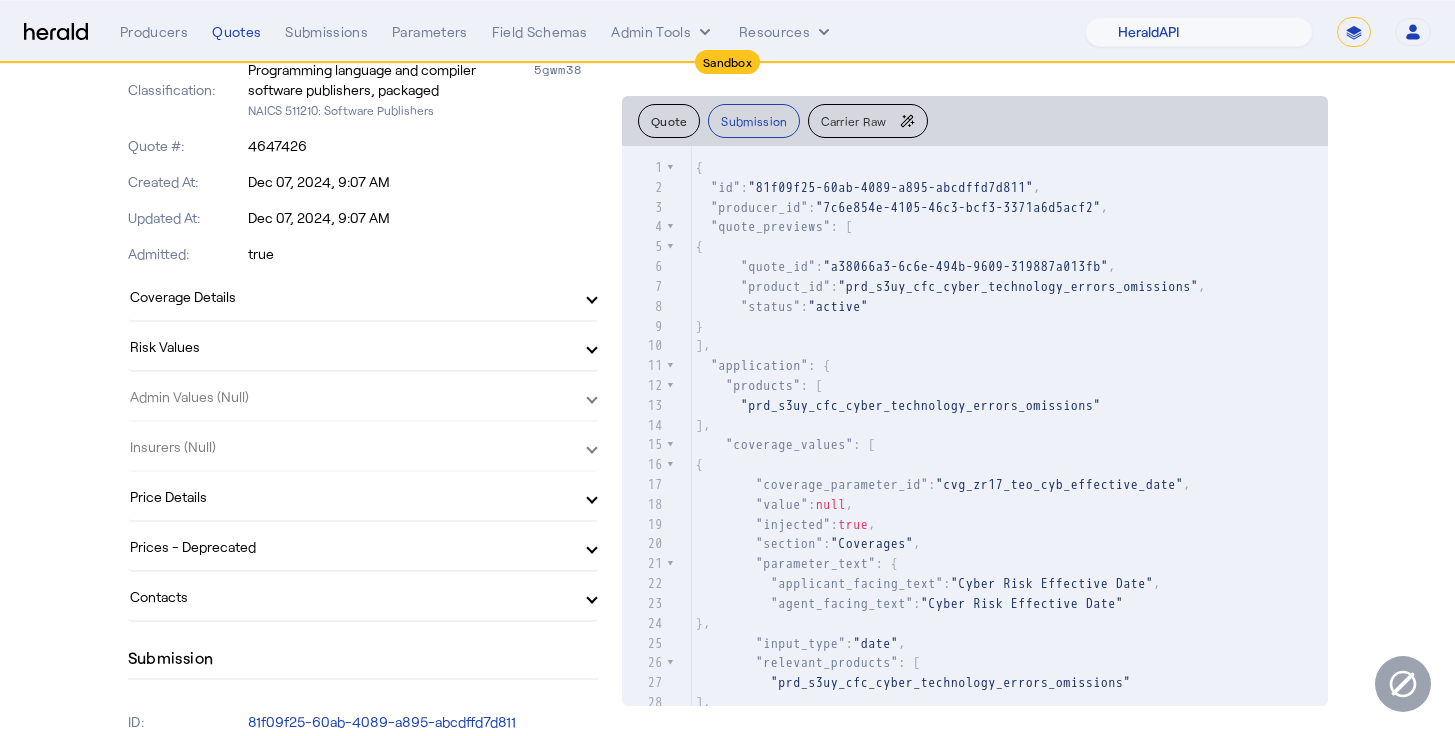 scroll, scrollTop: 0, scrollLeft: 0, axis: both 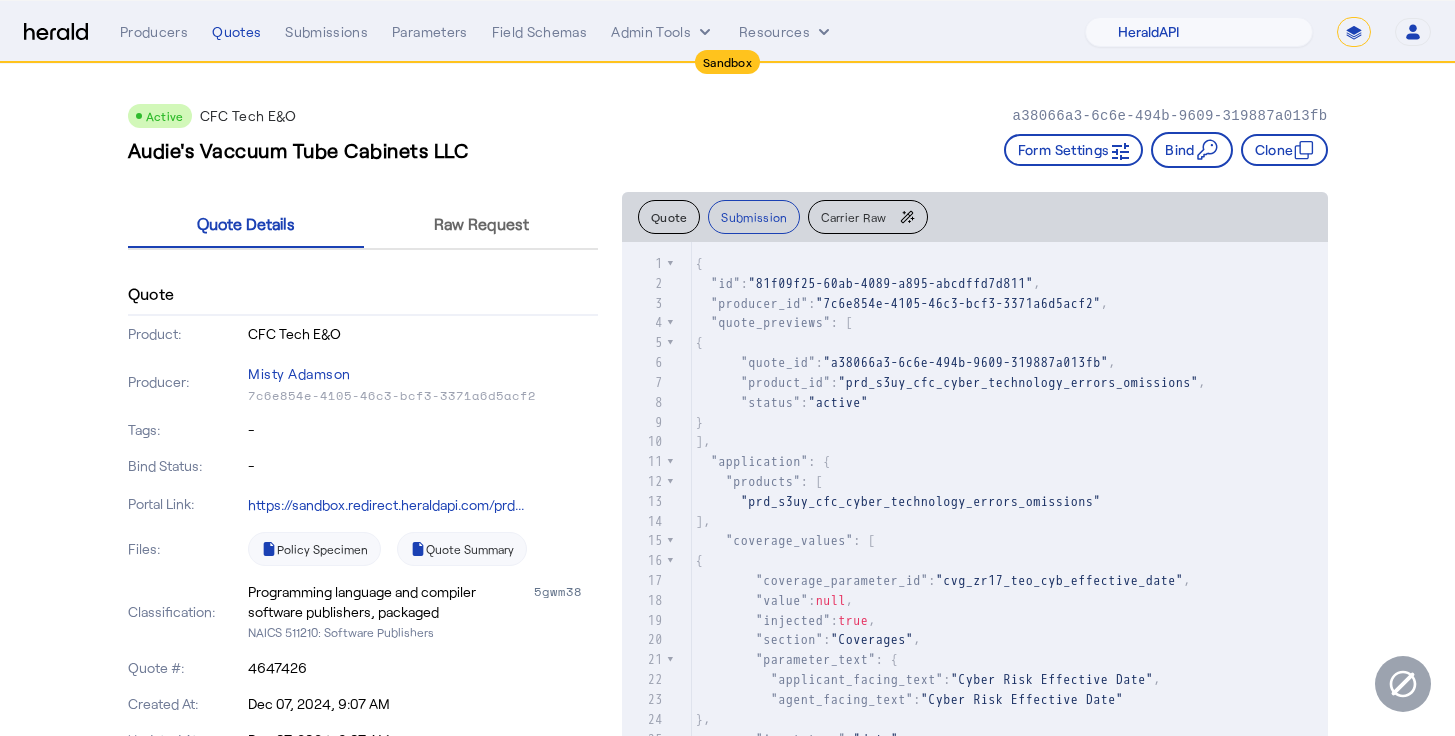 click on "Active  CFC Tech E&O   a38066a3-6c6e-494b-9609-319887a013fb   Audie's Vaccuum Tube Cabinets LLC   Form Settings     Bind     Clone" 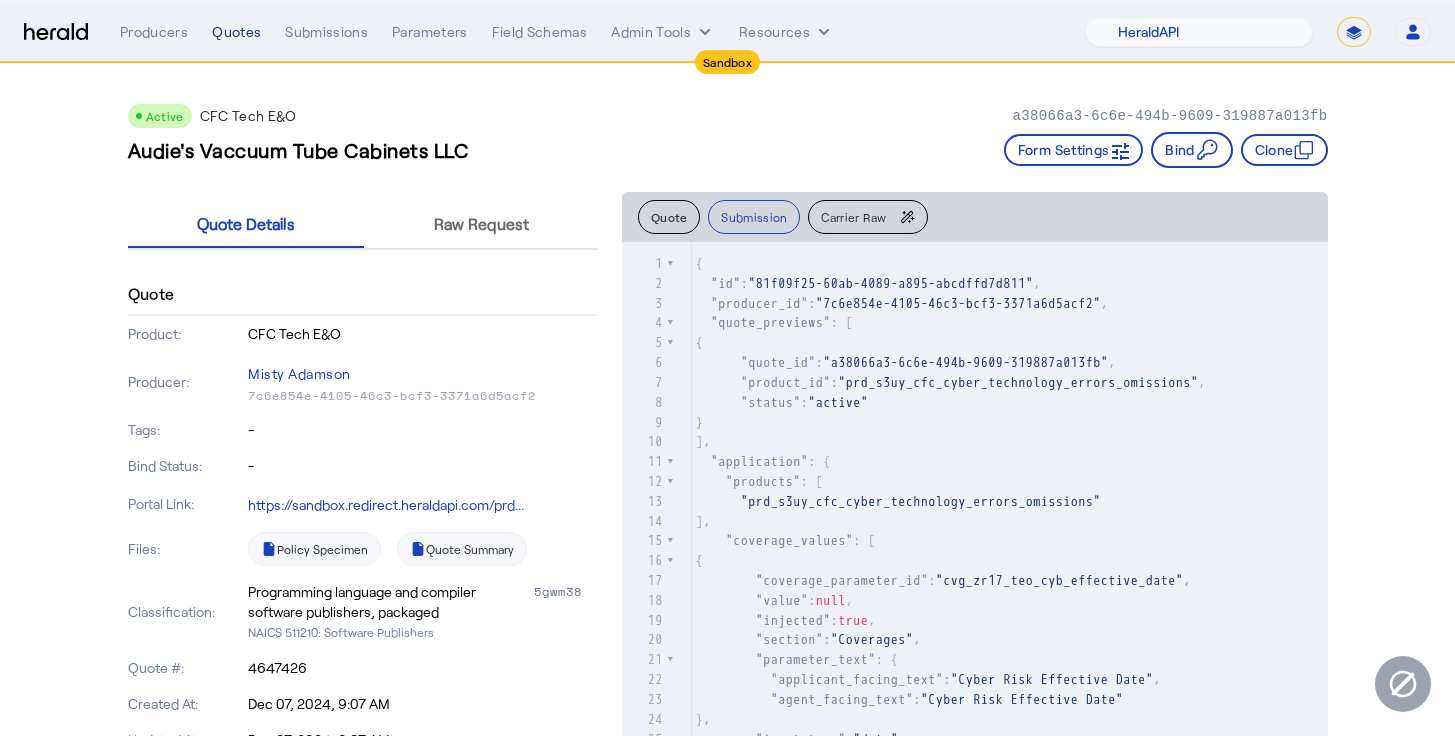 click on "Quotes" at bounding box center [236, 32] 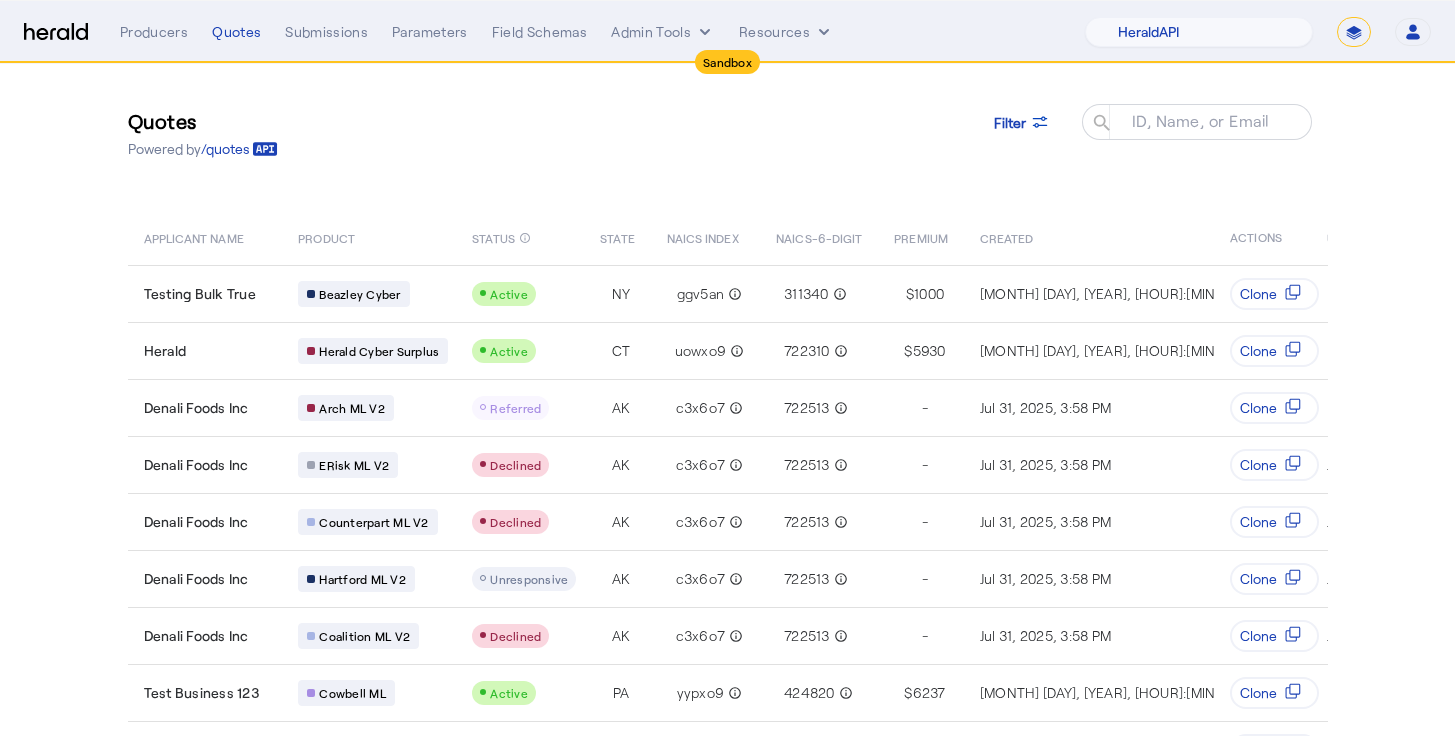 scroll, scrollTop: 0, scrollLeft: 0, axis: both 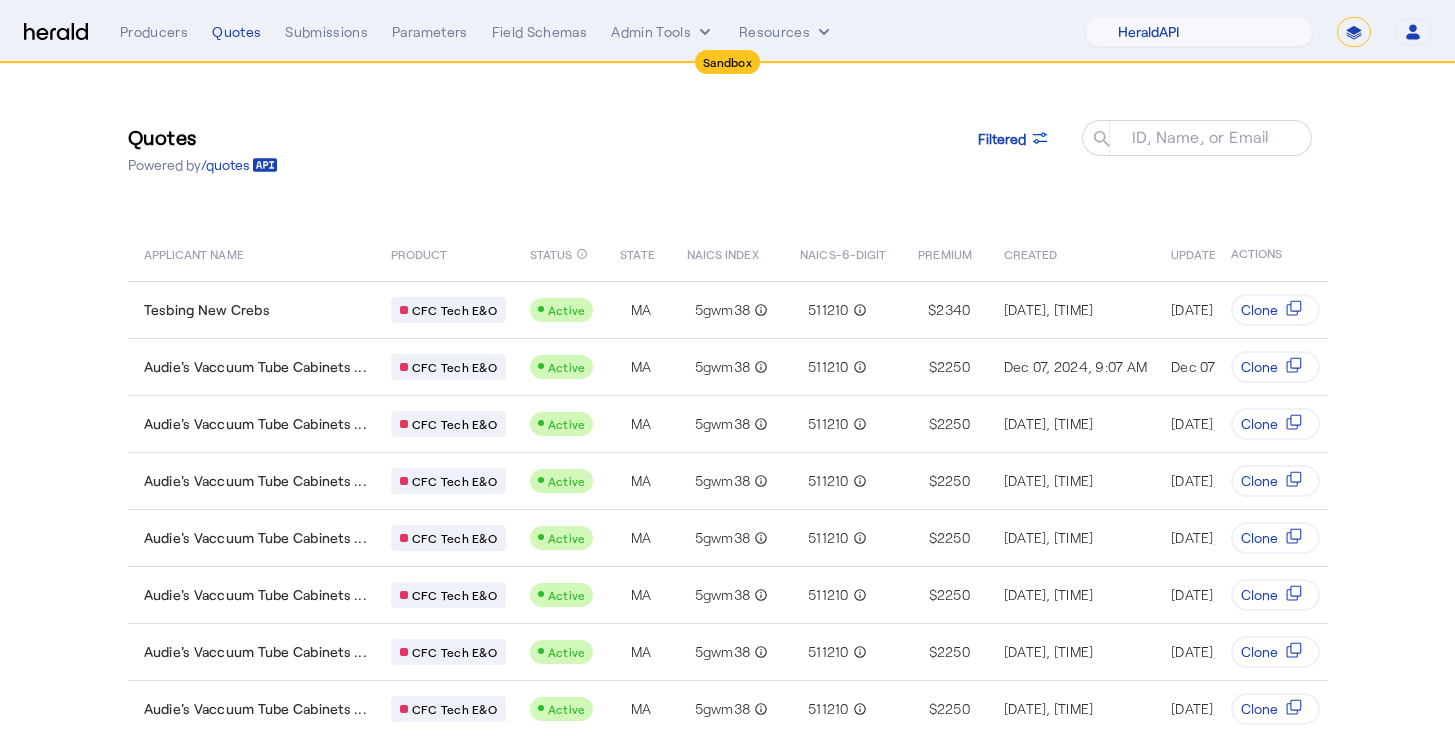 select on "pfm_2v8p_herald_api" 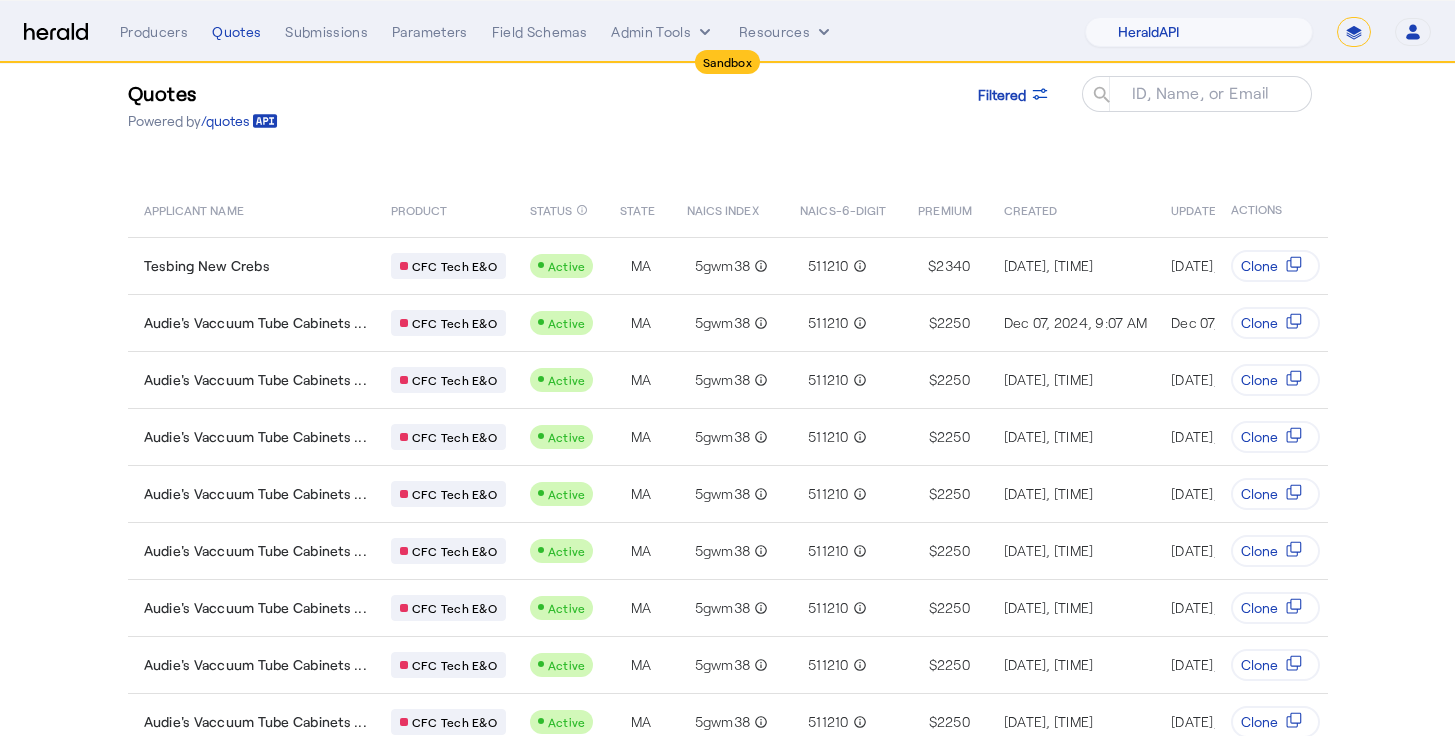 click on "Quotes  Powered by  /quotes
Filtered
ID, Name, or Email search" 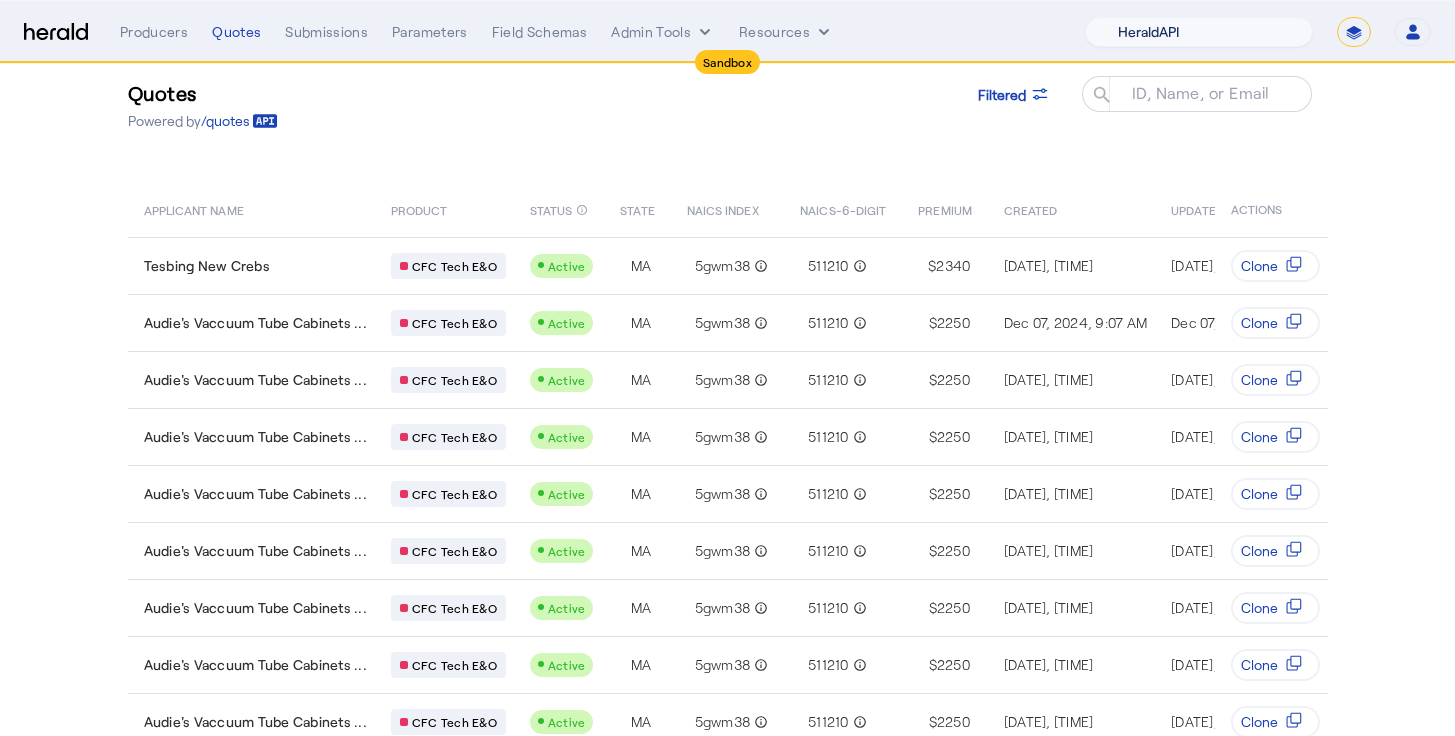 click on "1Fort   Acrisure   Acturis   Affinity Advisors   Affinity Risk   Agentero   AmWins   Anzen   Aon   Appulate   Arch   Assurely   BTIS   Babbix   Berxi   Billy   BindHQ   Bold Penguin    Bolt   Bond   Boxx   Brightway   Brit Demo Sandbox   Broker Buddha   Buddy   Bunker   Burns Wilcox   CNA Test   CRC   CS onboarding test account   Chubb Test   Citadel   Coalition   Coast   Coterie Test   Counterpart    CoverForce   CoverWallet   Coverdash   Coverhound   Cowbell   Cyber Example Platform   CyberPassport   Defy Insurance   Draftrs   ESpecialty   Embroker   Equal Parts   Exavalu   Ezyagent   Federacy Platform   FifthWall   Flow Speciality (Capitola)   Foundation   Founder Shield   Gaya   Gerent   GloveBox   Glow   Growthmill   HW Kaufman   Hartford Steam Boiler   Hawksoft   Heffernan Insurance Brokers   Herald Envoy Testing   HeraldAPI   Hypergato   Inchanted   Indemn.ai   Infinity   Insured.io   Insuremo   Insuritas   Irys   Jencap   Kamillio   Kayna   LTI Mindtree   Layr   Limit   Markel Test   Marsh   Novidea" at bounding box center [1199, 32] 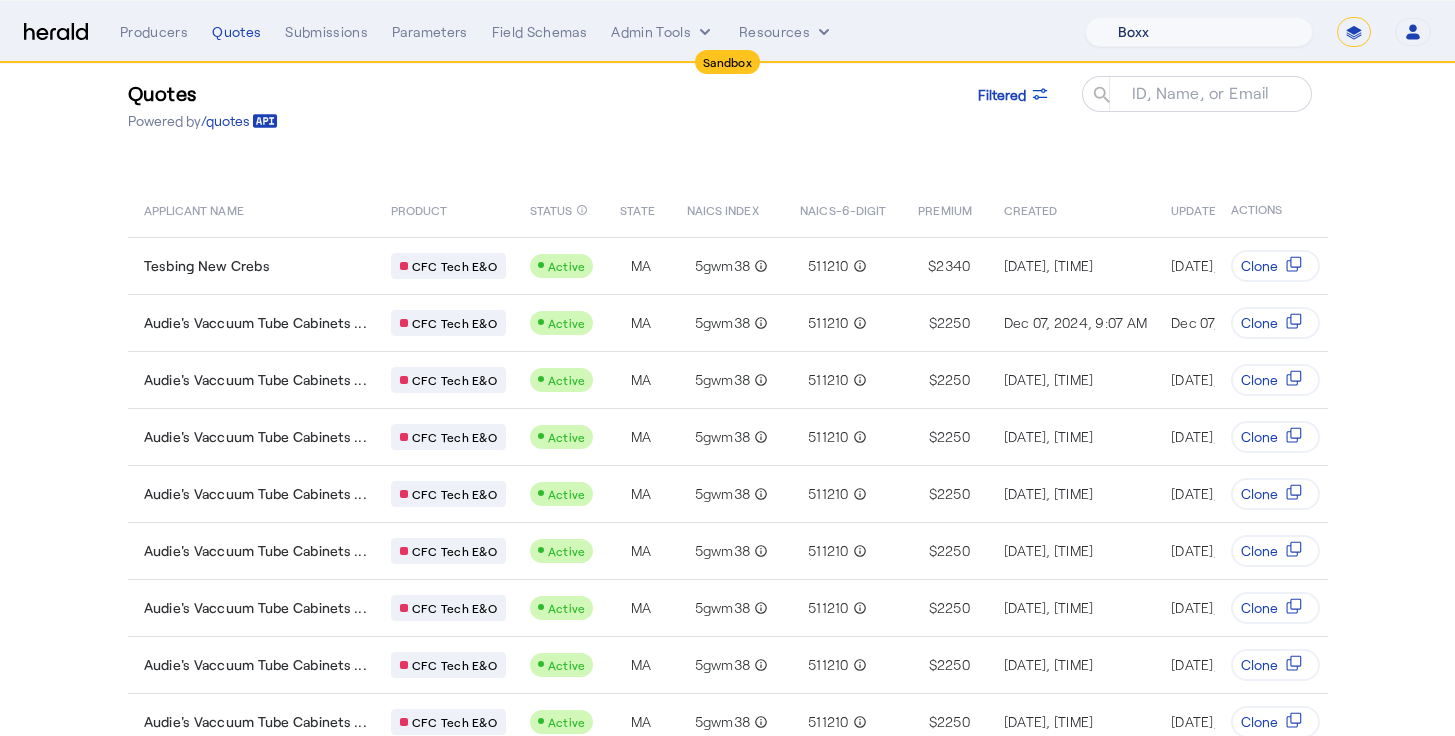scroll, scrollTop: 0, scrollLeft: 0, axis: both 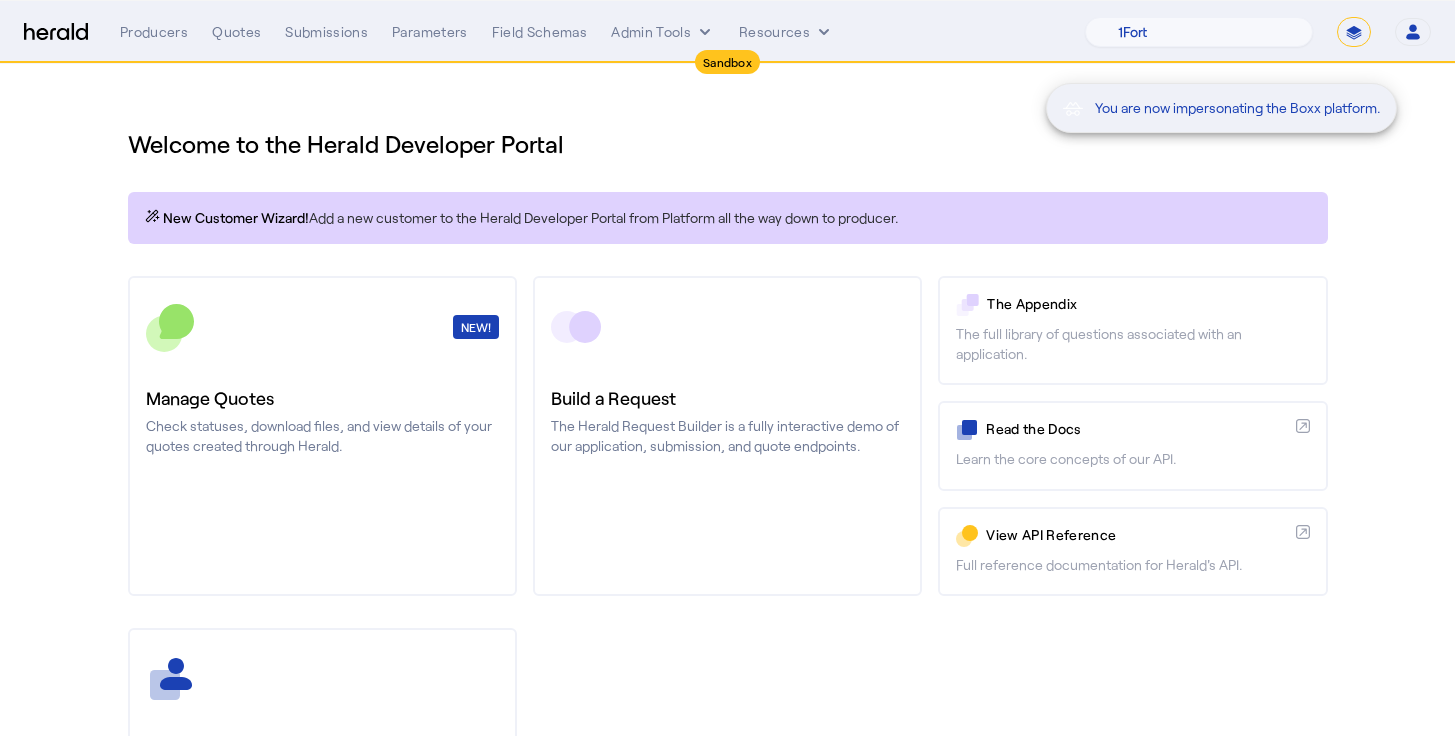 click on "You are now impersonating the Boxx platform." at bounding box center [727, 368] 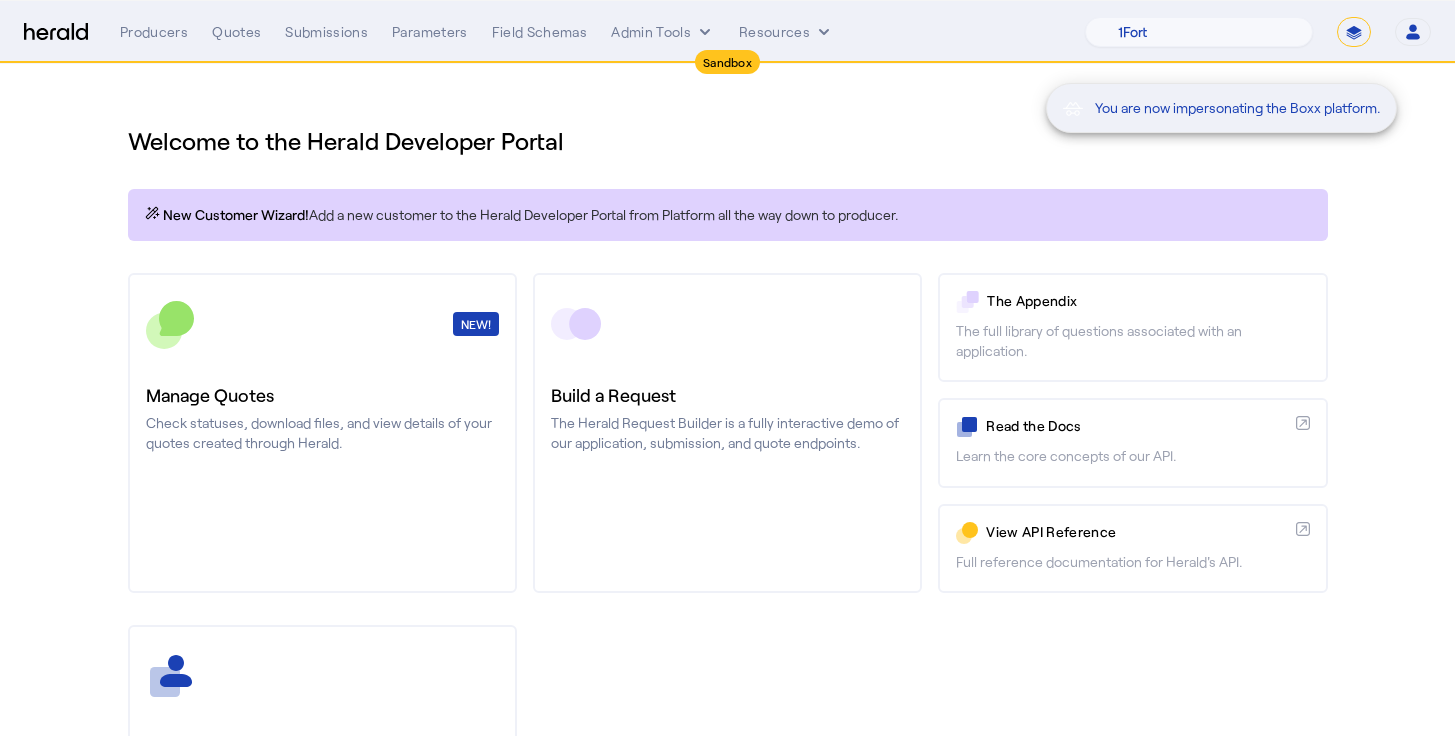 scroll, scrollTop: 4, scrollLeft: 0, axis: vertical 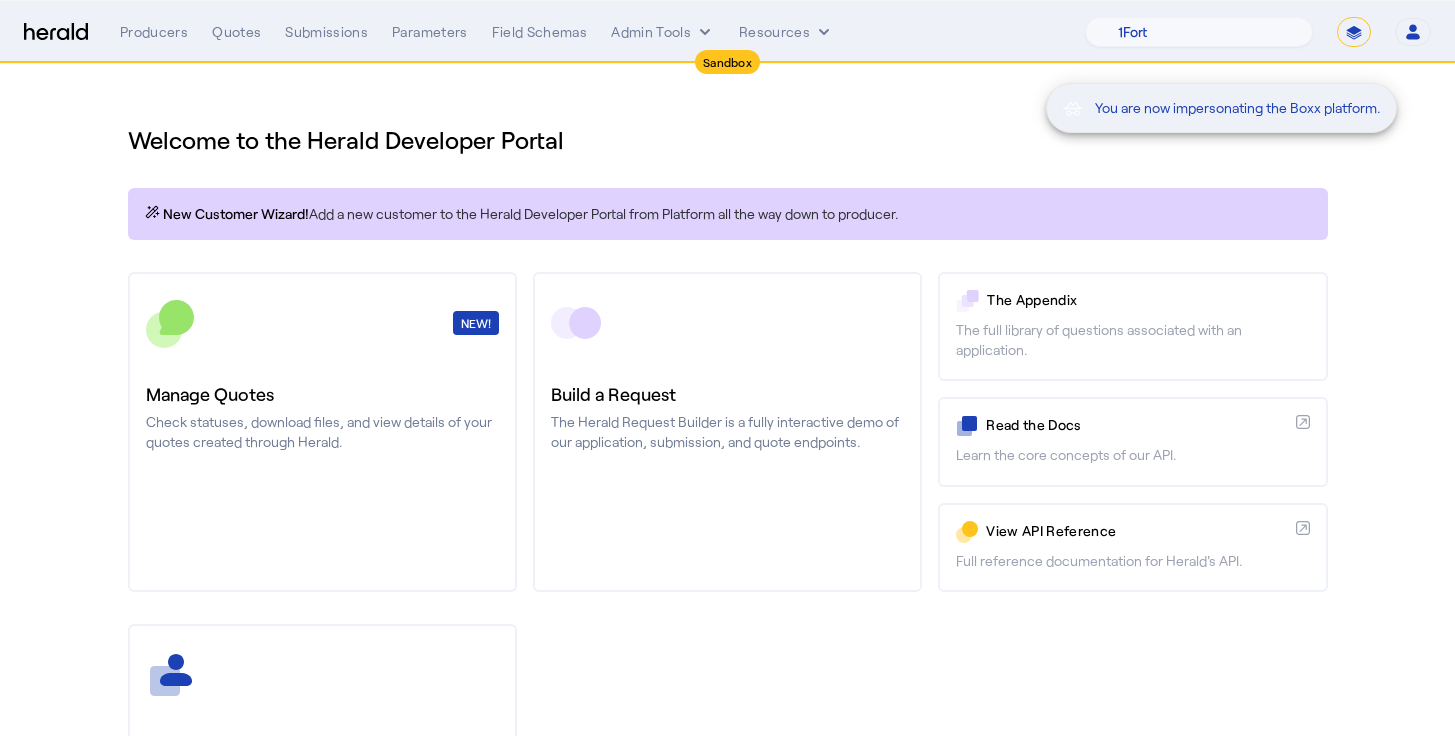 click on "You are now impersonating the Boxx platform." at bounding box center [727, 368] 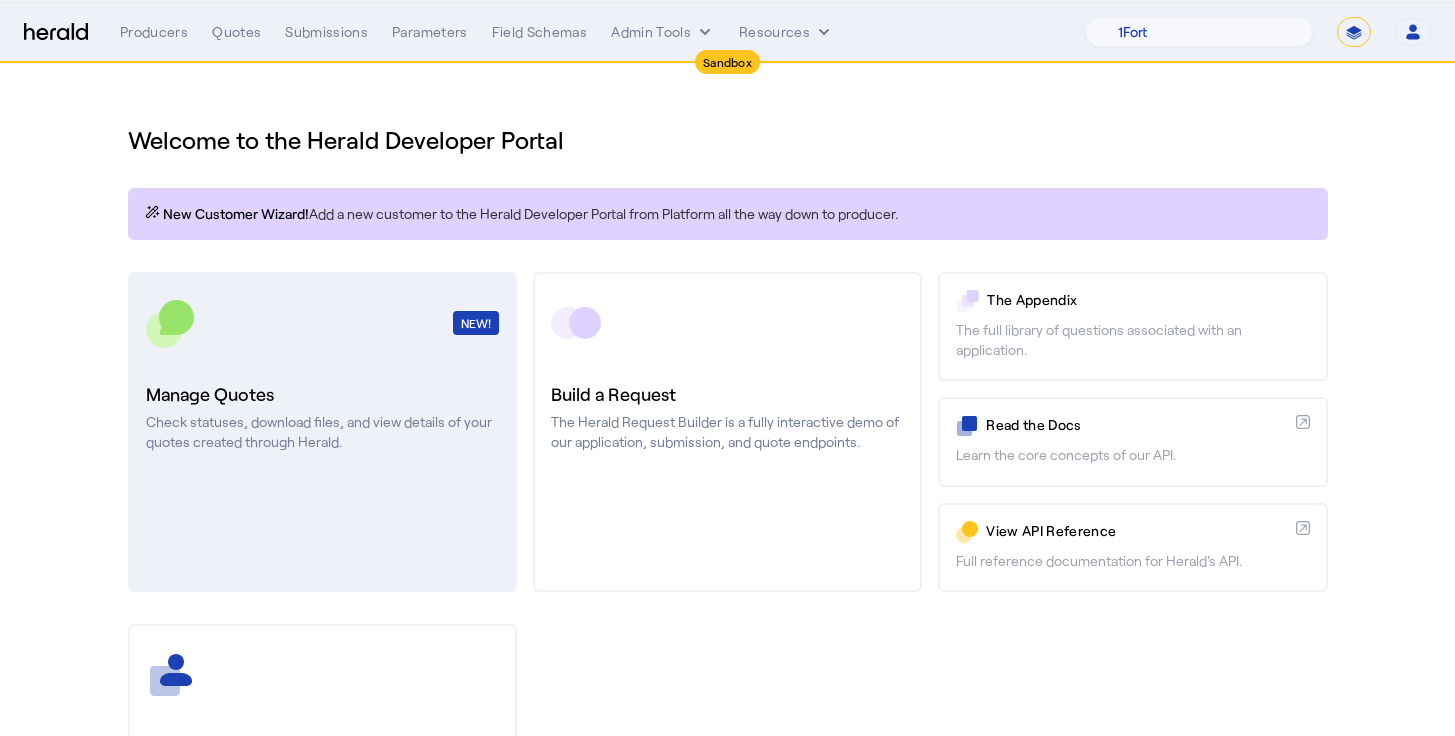 click on "NEW!  Manage Quotes  Check statuses, download files, and view details of your quotes created through Herald." 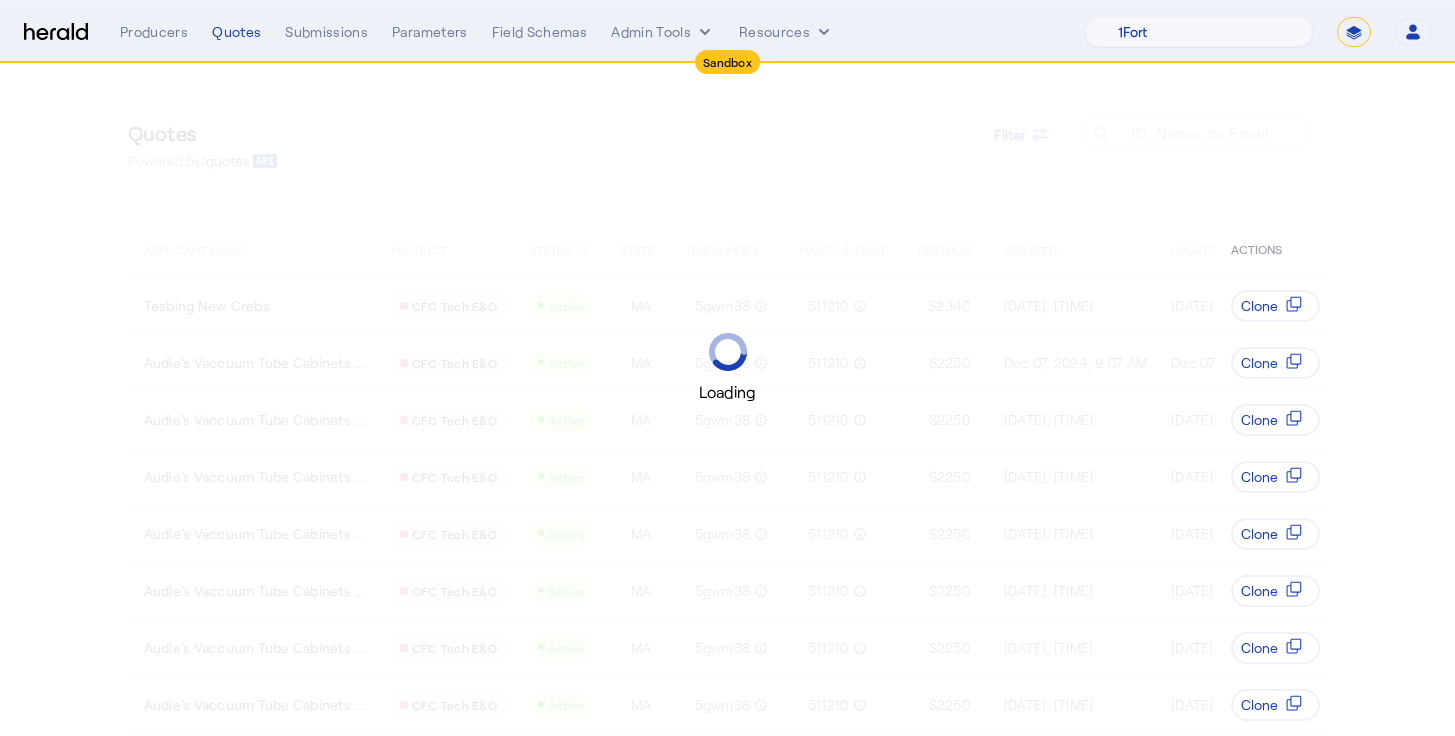 scroll, scrollTop: 0, scrollLeft: 0, axis: both 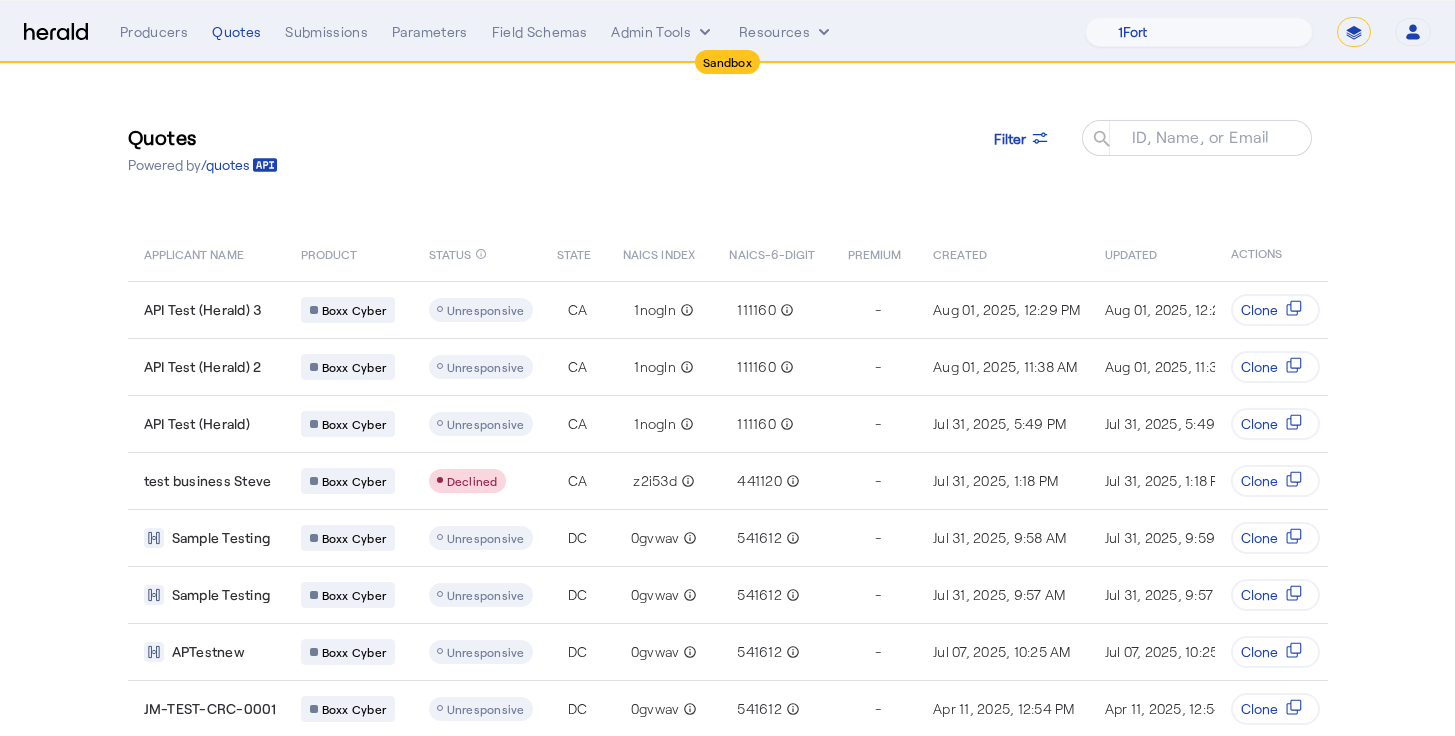 click on "Quotes  Powered by  /quotes
Filter
ID, Name, or Email search" 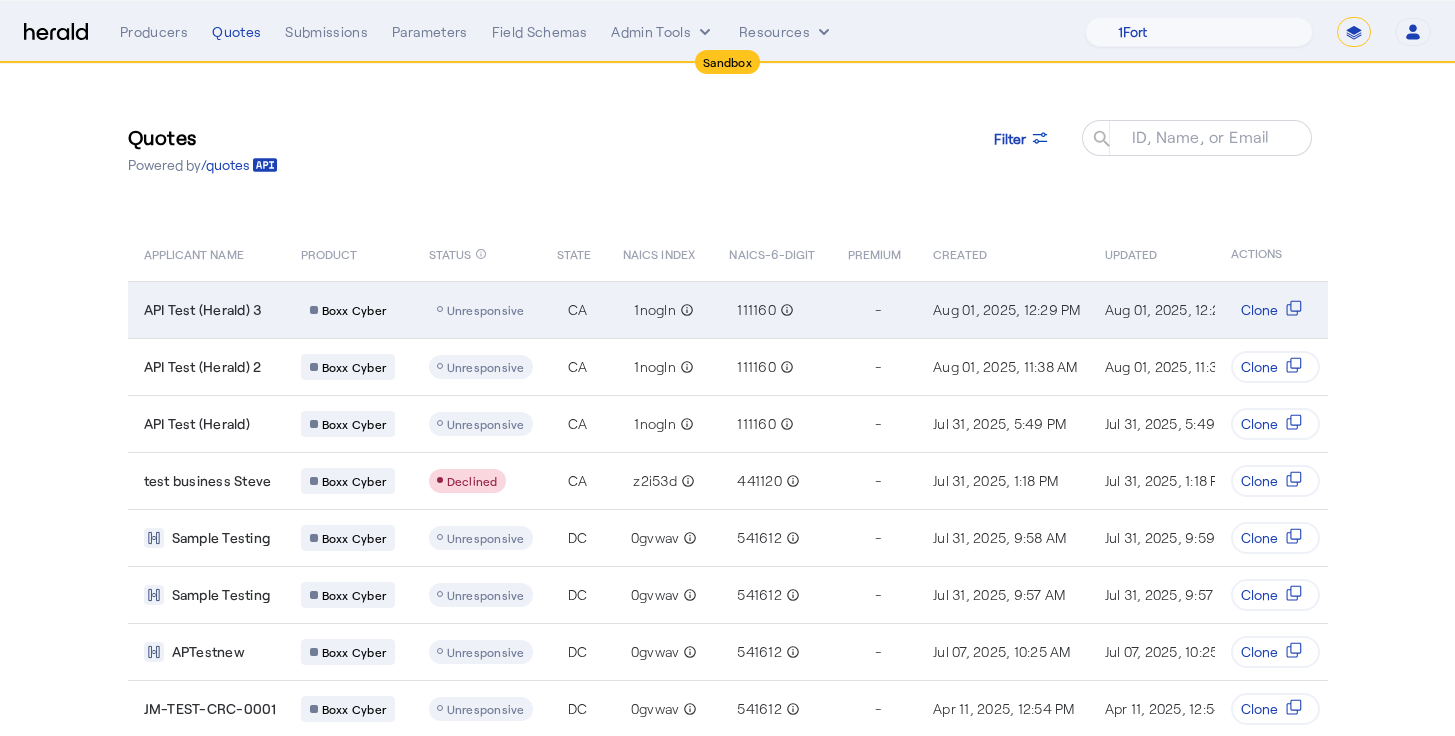 click on "API Test (Herald) 3" at bounding box center [206, 309] 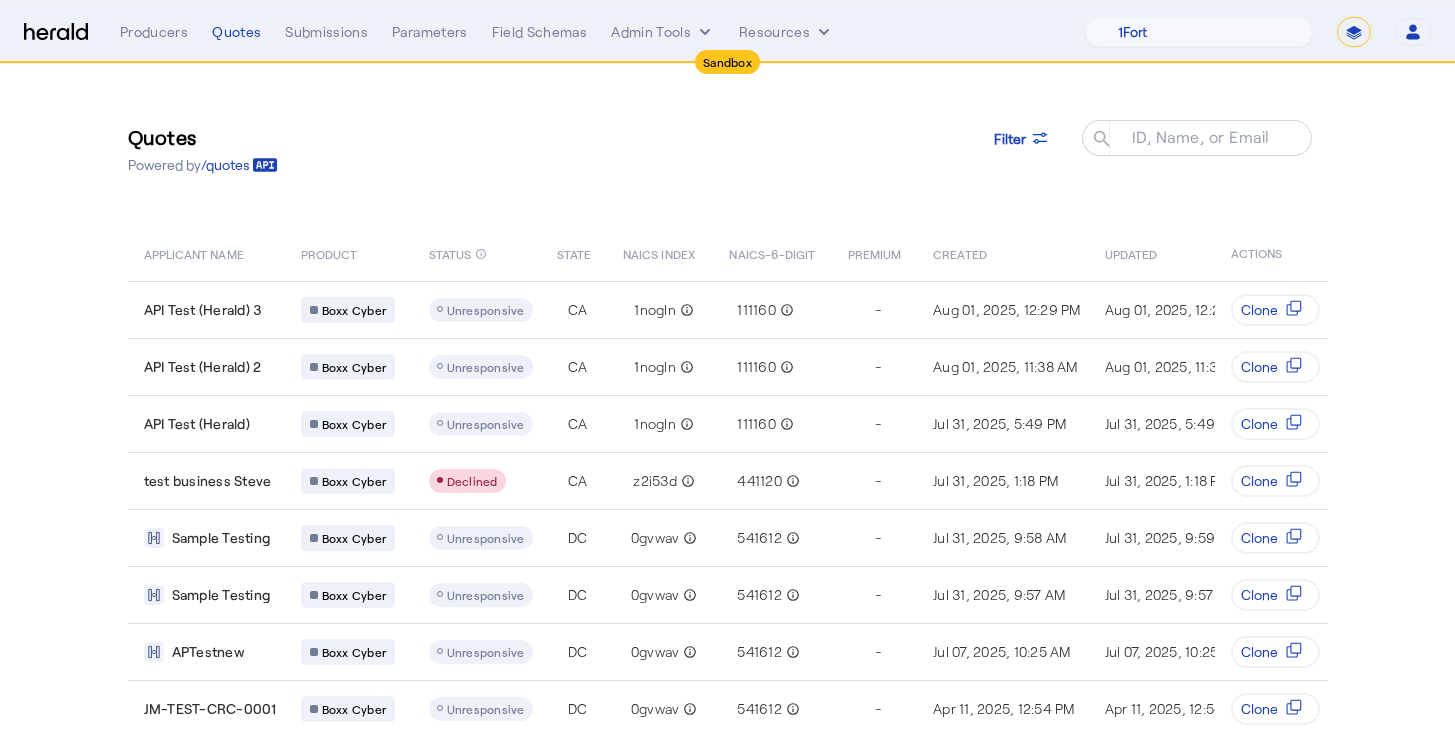 click on "Quotes  Powered by  /quotes
Filter
ID, Name, or Email search" 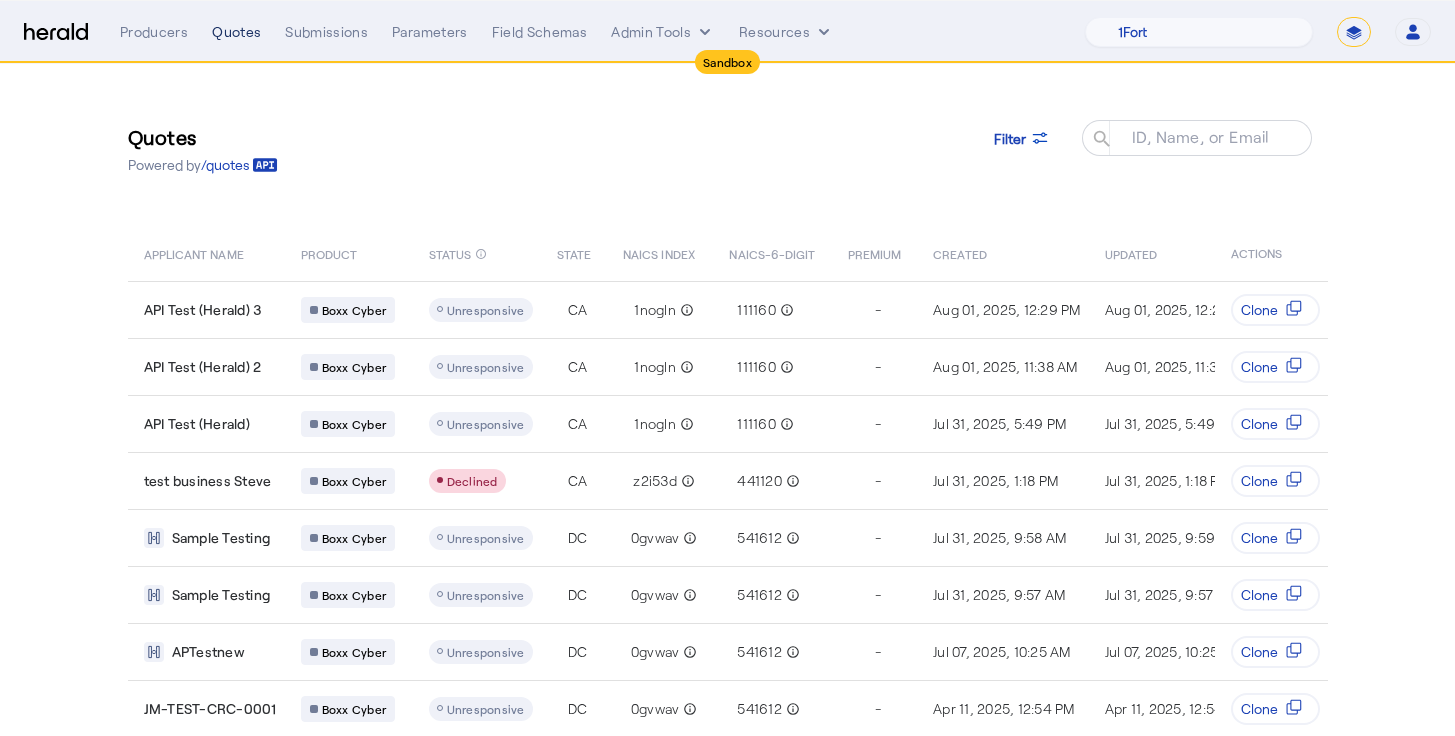 click on "Quotes" at bounding box center (236, 32) 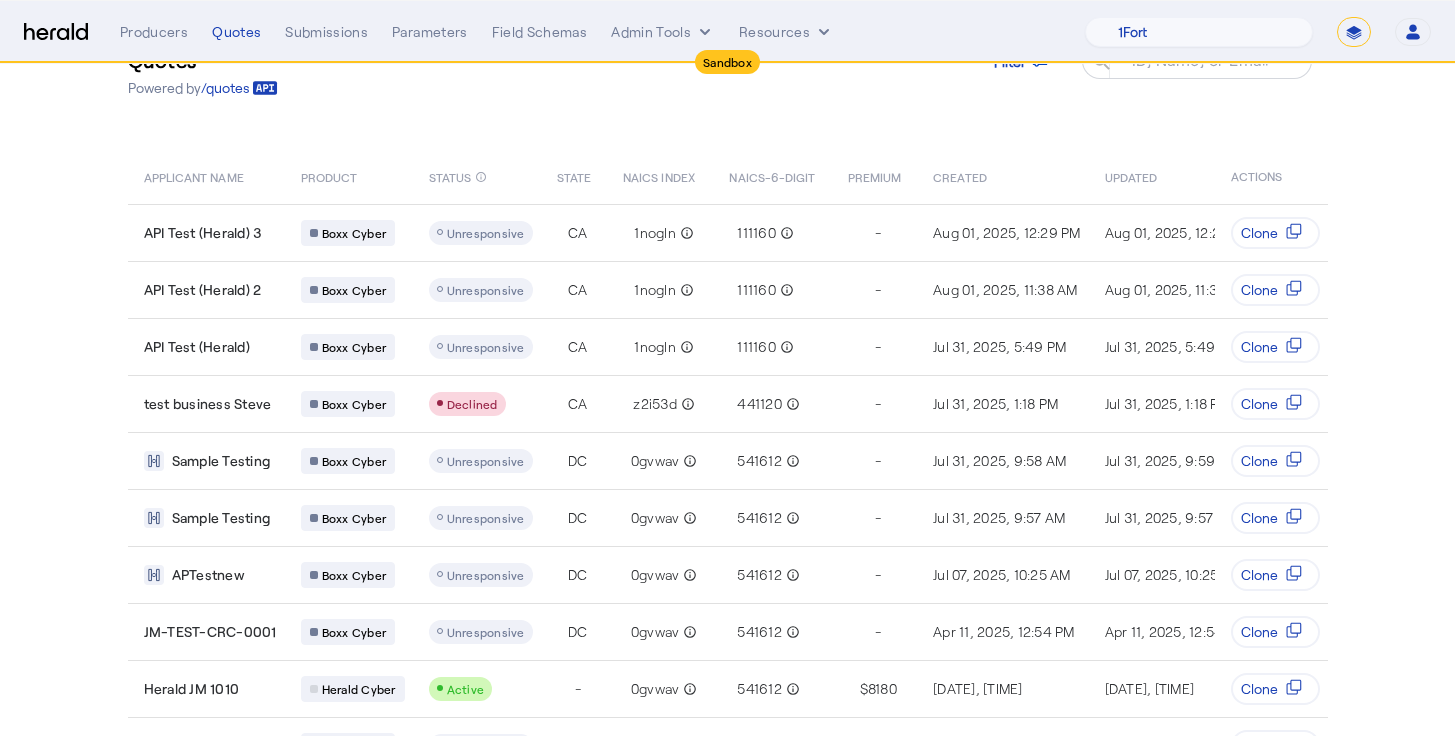 scroll, scrollTop: 0, scrollLeft: 0, axis: both 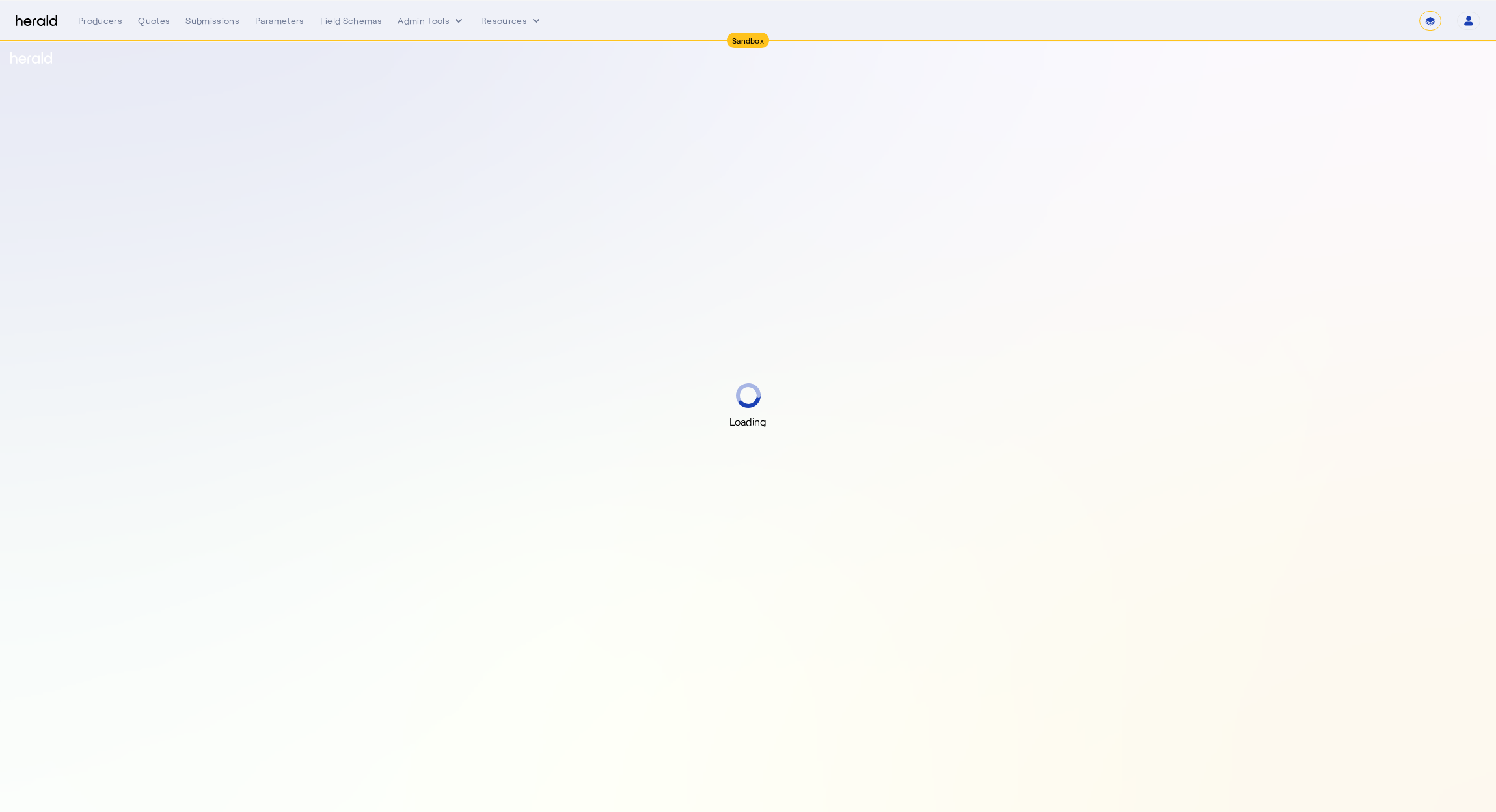 select on "*******" 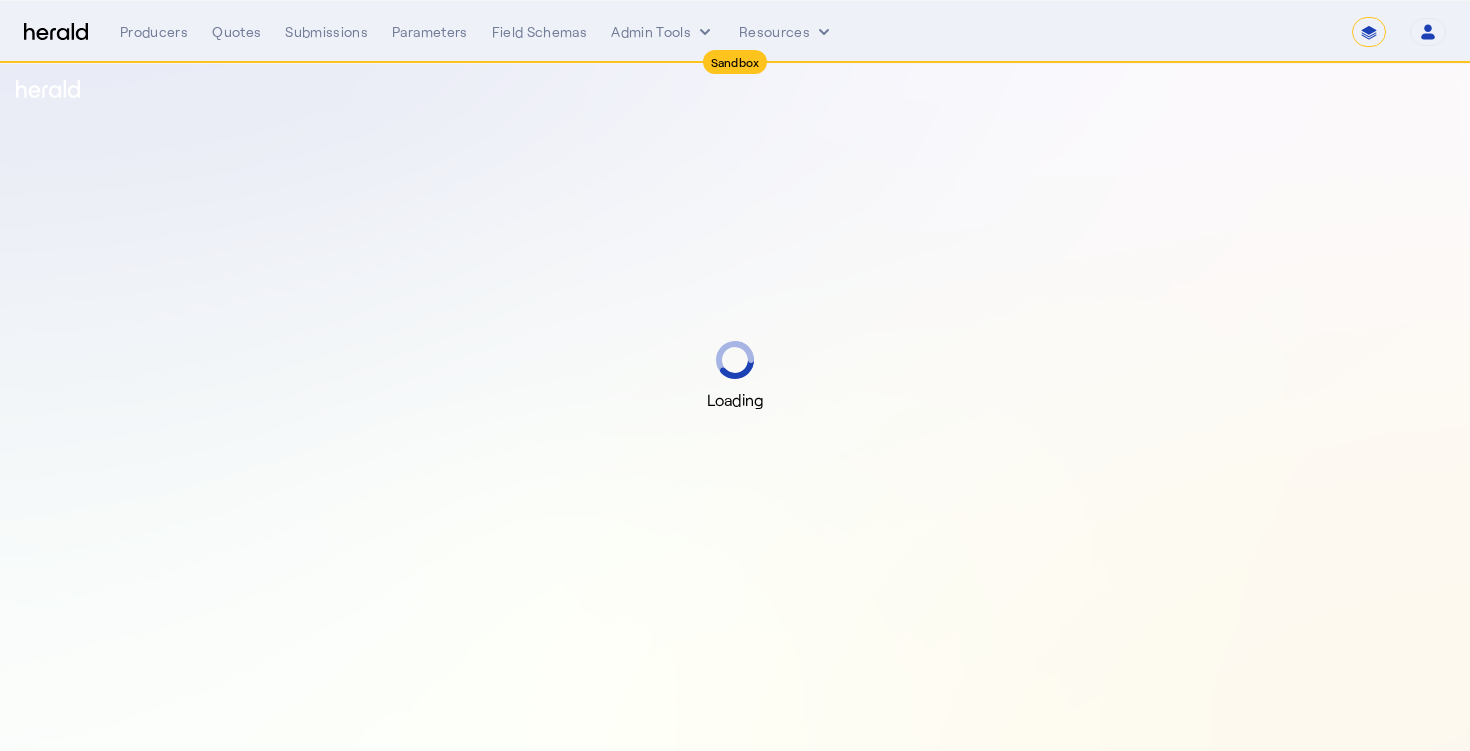 select on "*******" 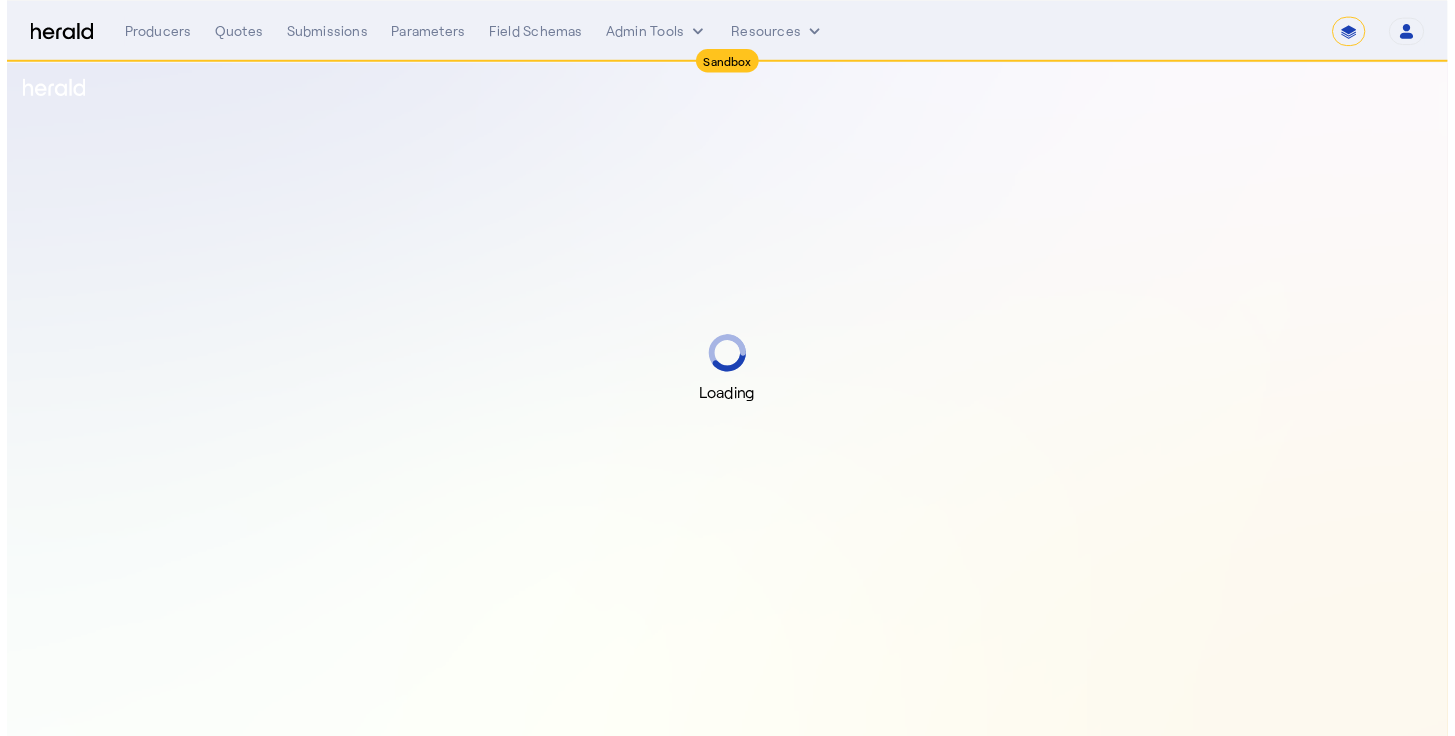 scroll, scrollTop: 0, scrollLeft: 0, axis: both 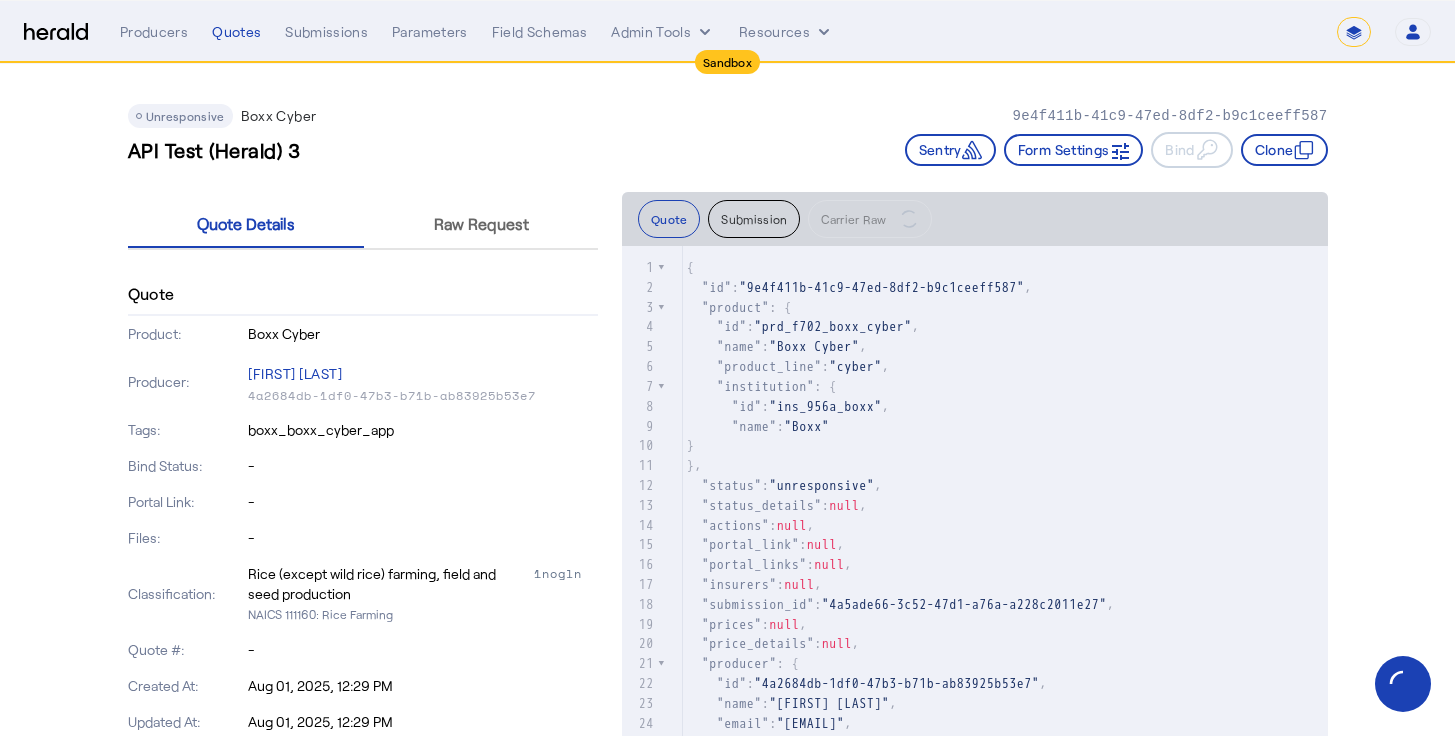 click on "API Test (Herald) 3   Sentry     Form Settings     Bind     Clone" 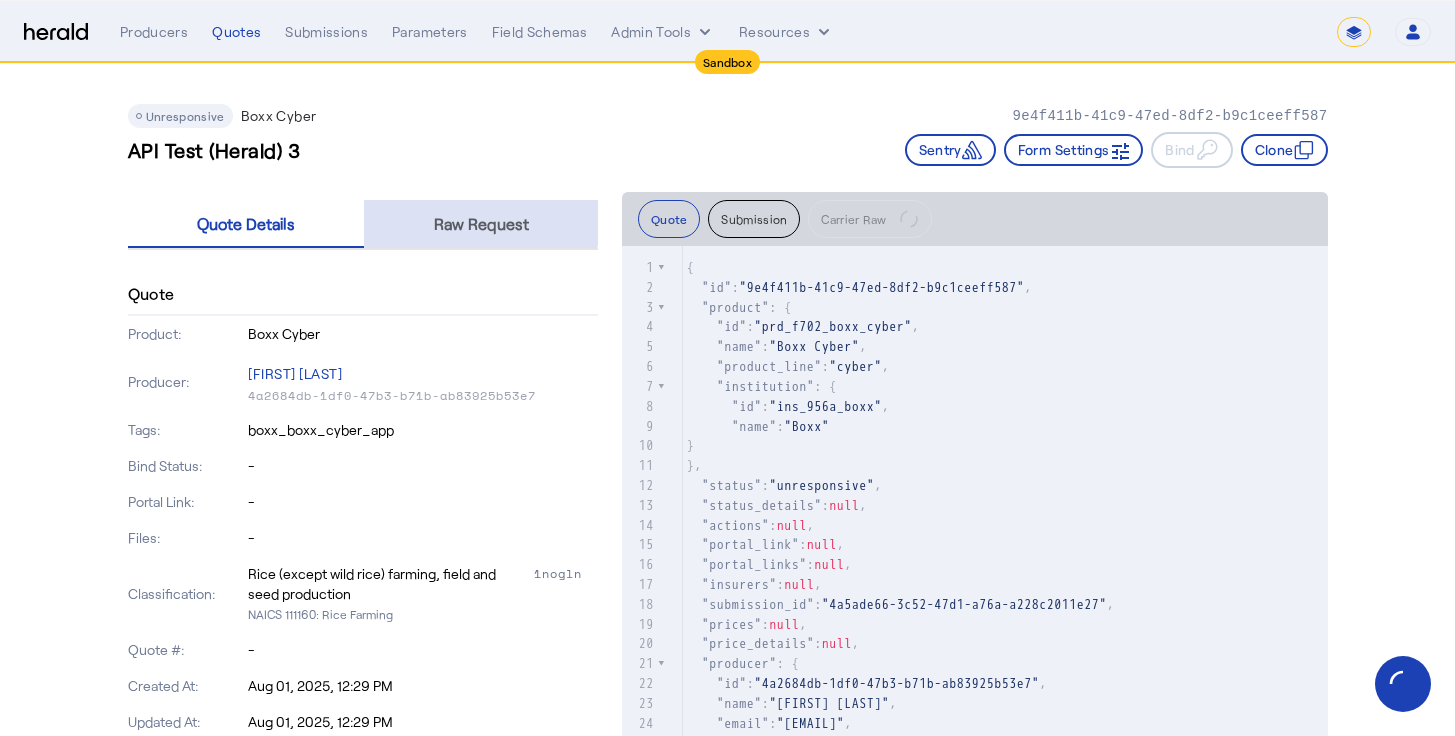 click on "Raw Request" at bounding box center [481, 224] 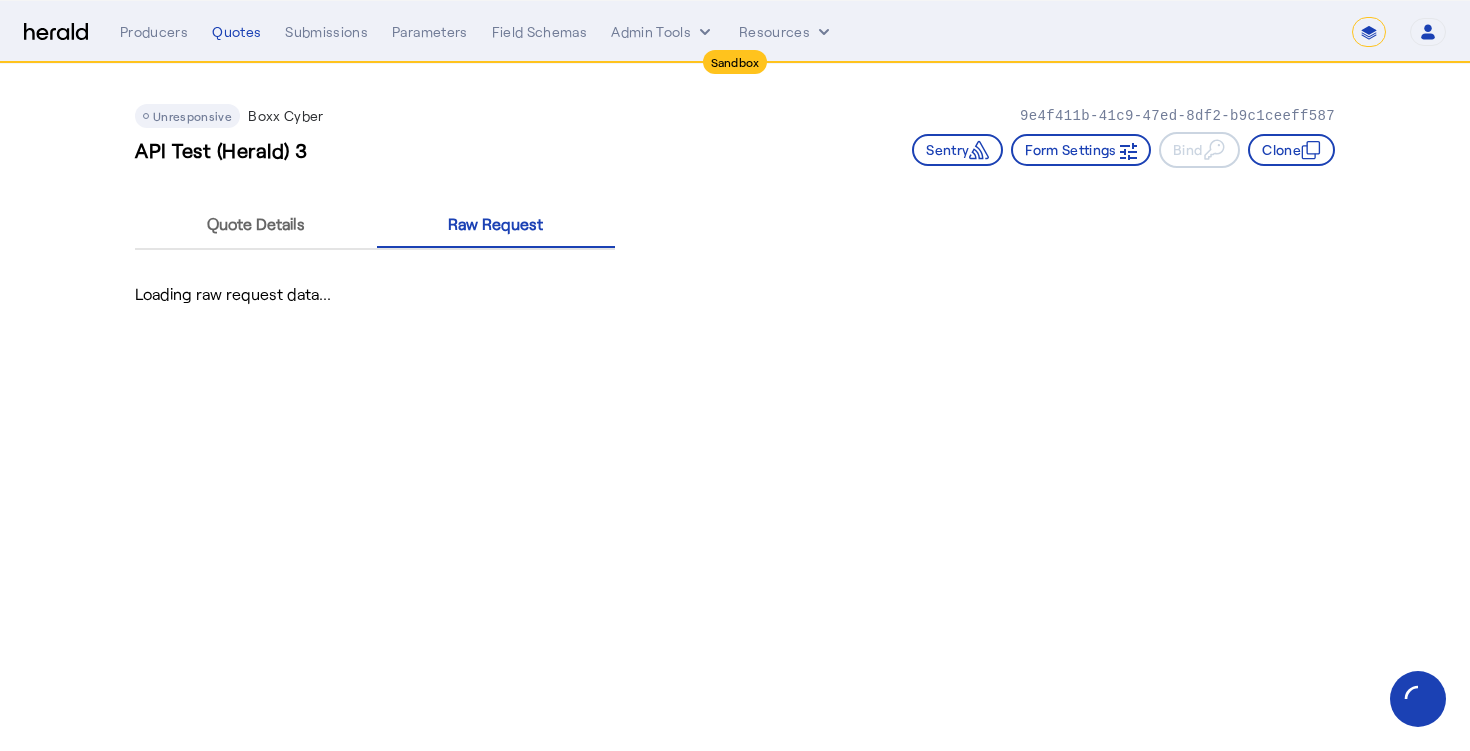 click on "Unresponsive  Boxx Cyber   9e4f411b-41c9-47ed-8df2-b9c1ceeff587   API Test (Herald) 3   Sentry     Form Settings     Bind     Clone" 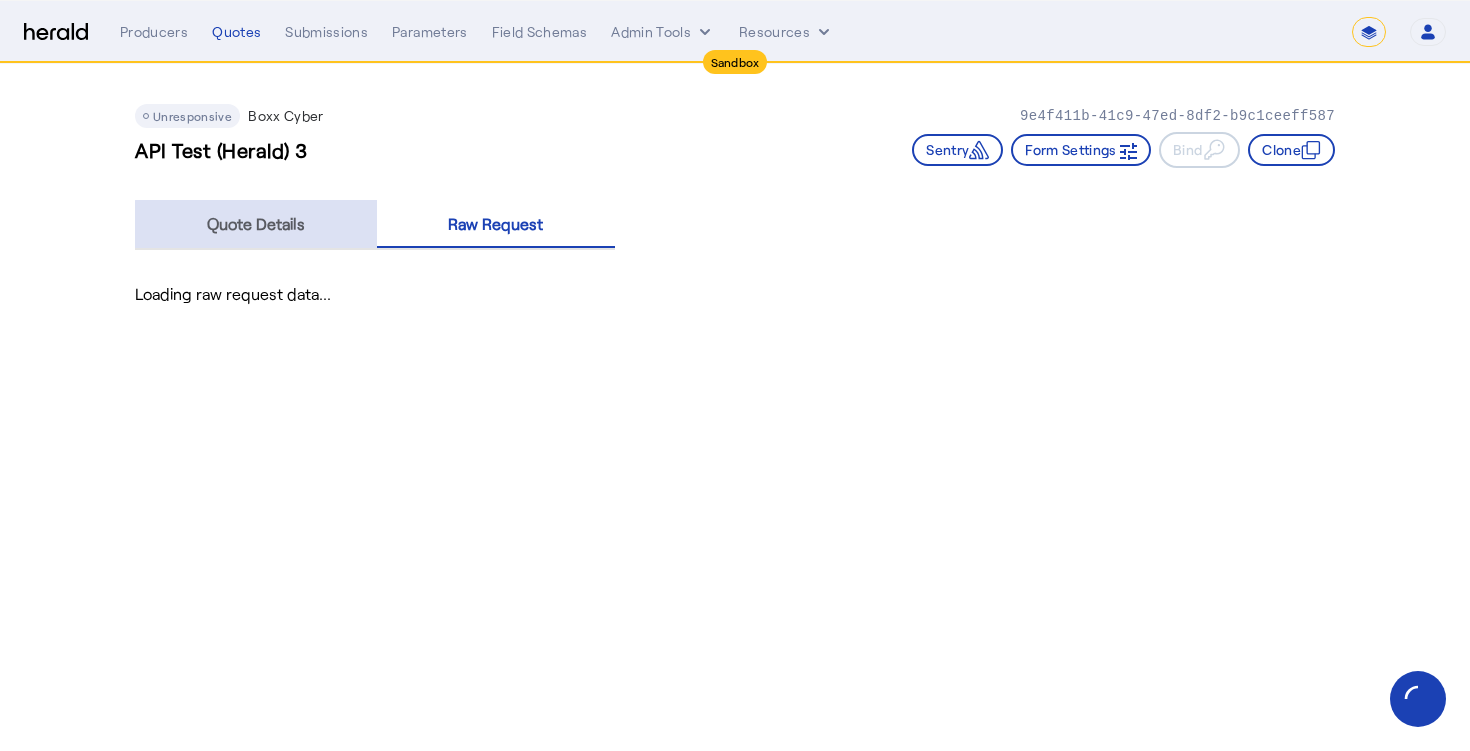 click on "Quote Details" at bounding box center (256, 224) 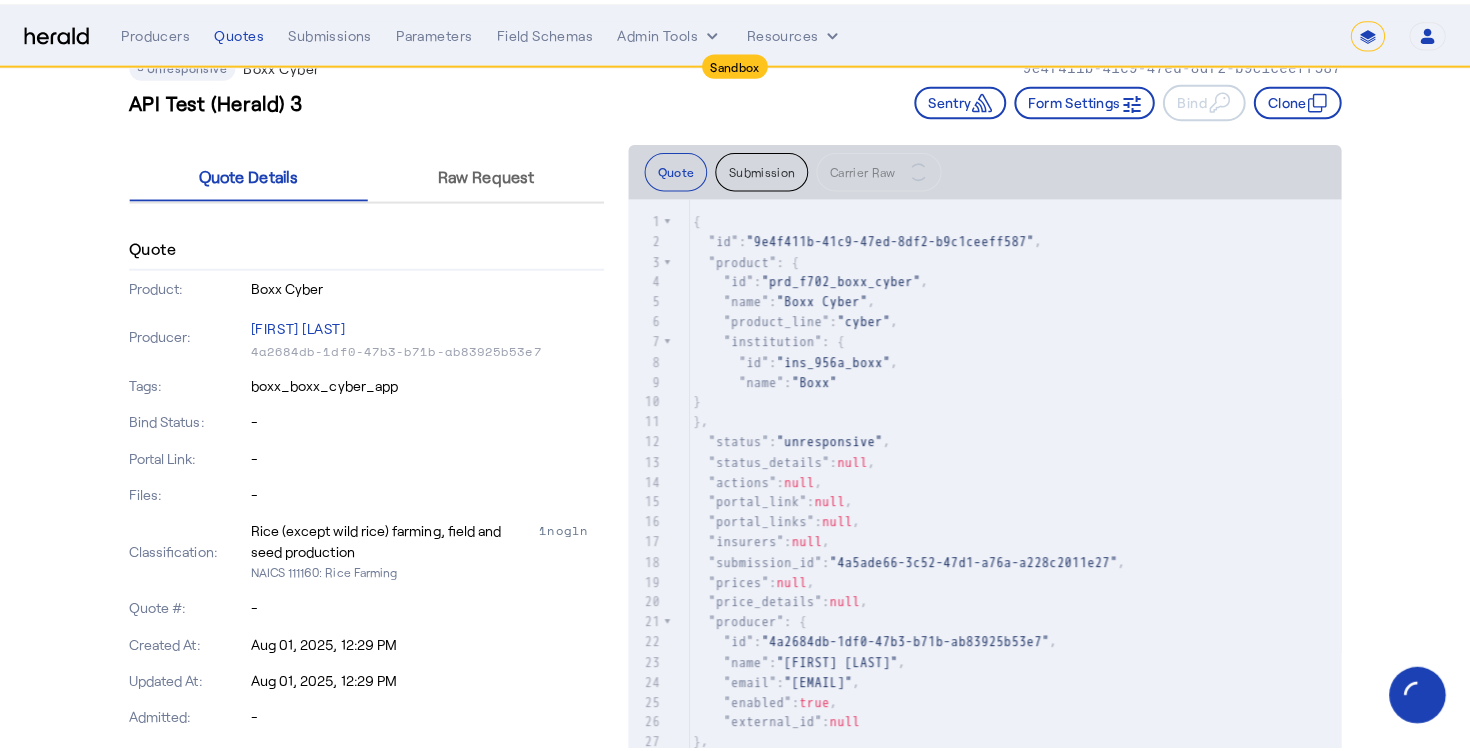 scroll, scrollTop: 0, scrollLeft: 0, axis: both 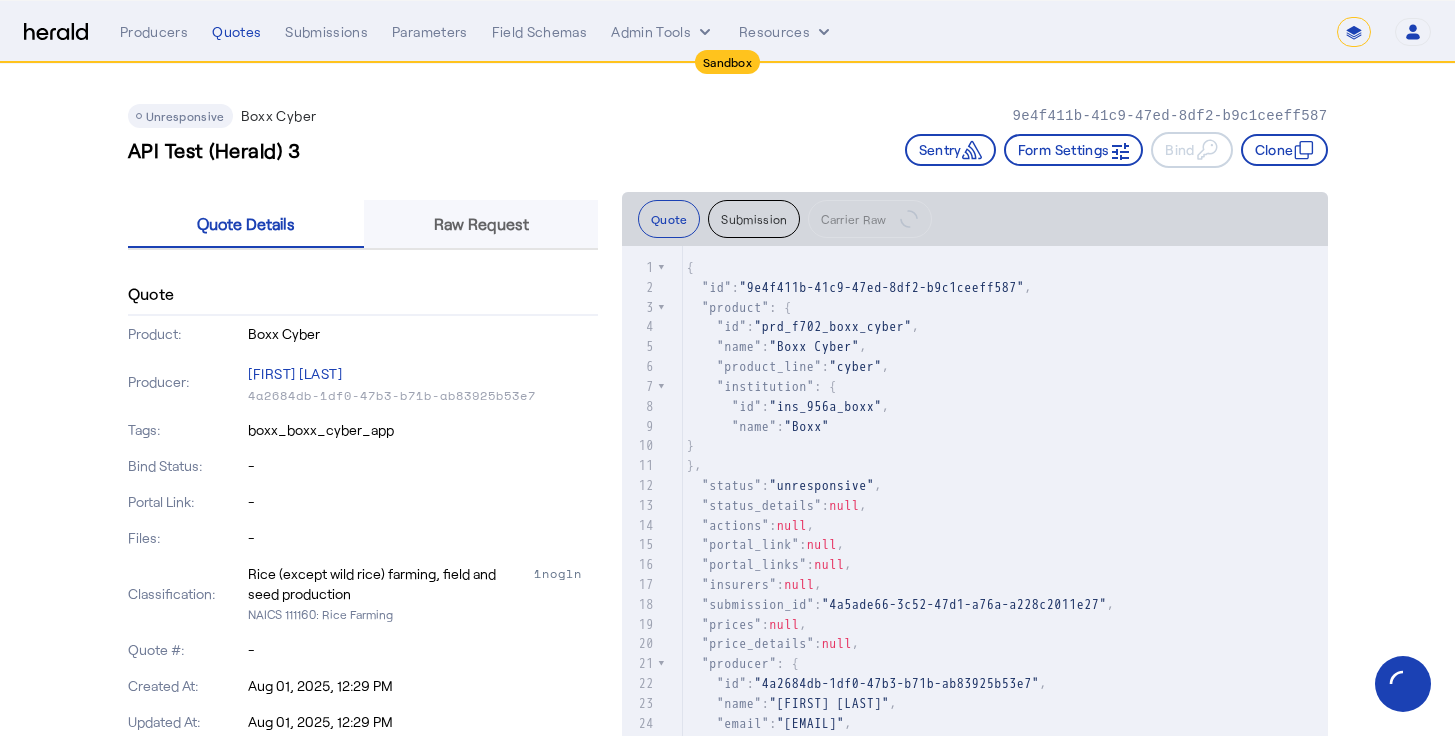 click on "Raw Request" at bounding box center [481, 224] 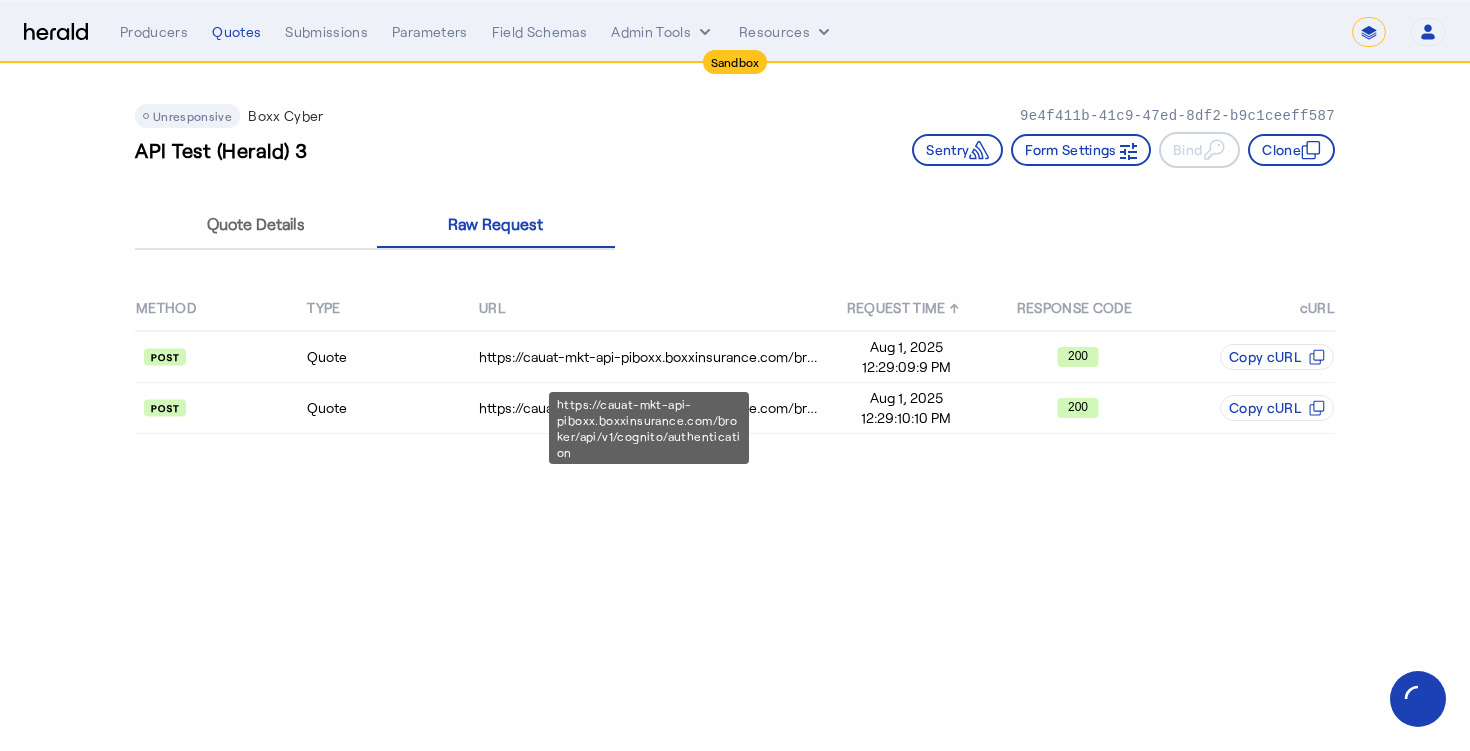 click on "https://cauat-mkt-api-piboxx.boxxinsurance.com/broker/api/v1/cognito/authentication" at bounding box center [649, 428] 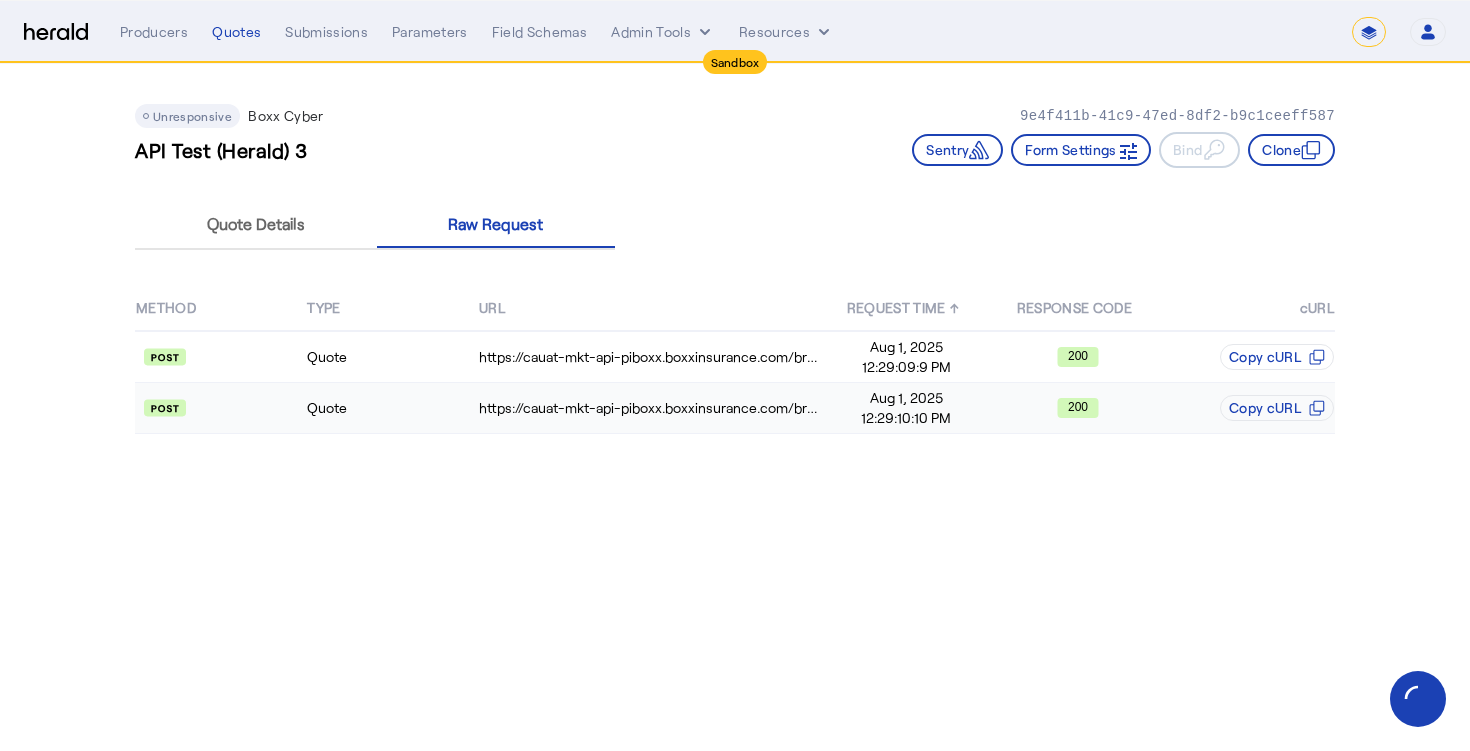 click on "12:29:10:10 PM" 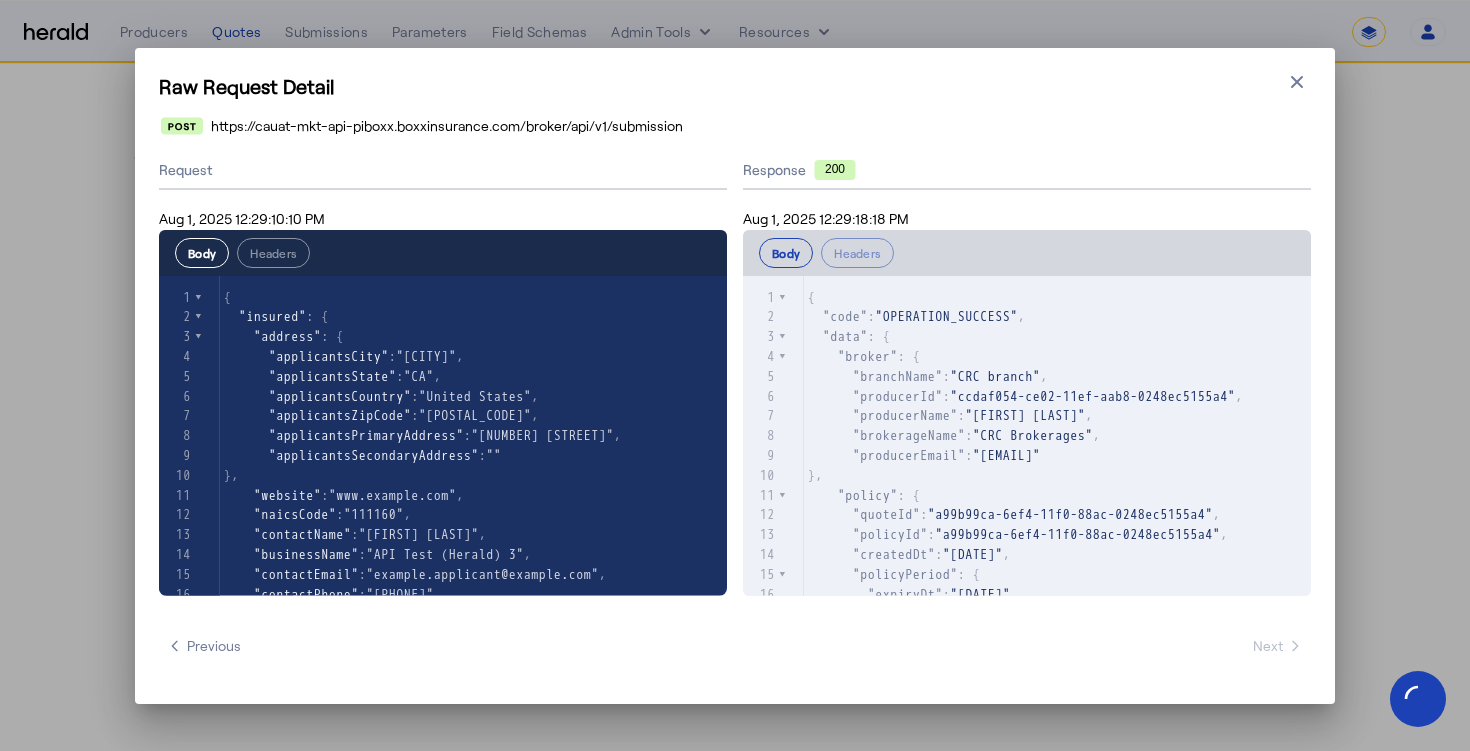 scroll, scrollTop: 571, scrollLeft: 0, axis: vertical 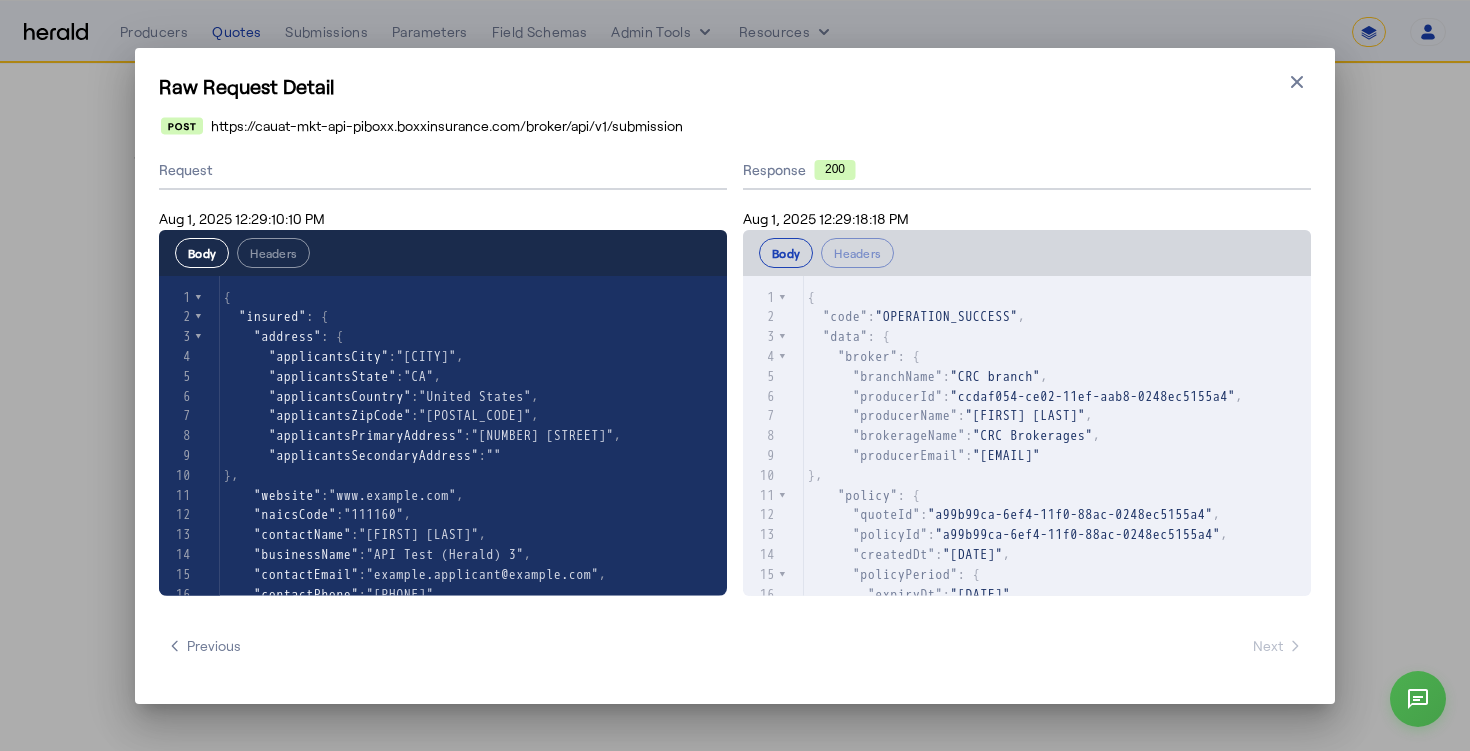 click 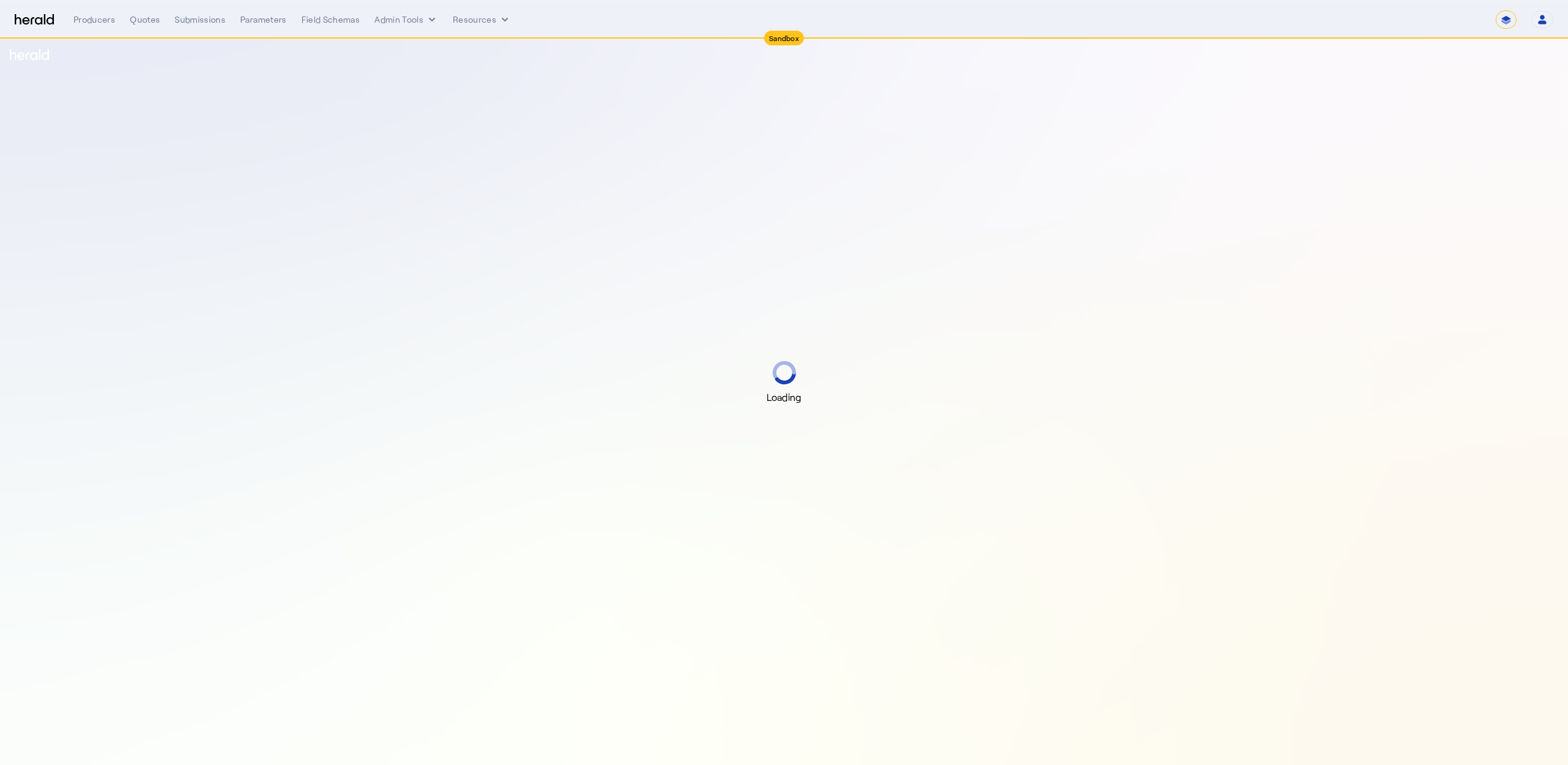 select on "*******" 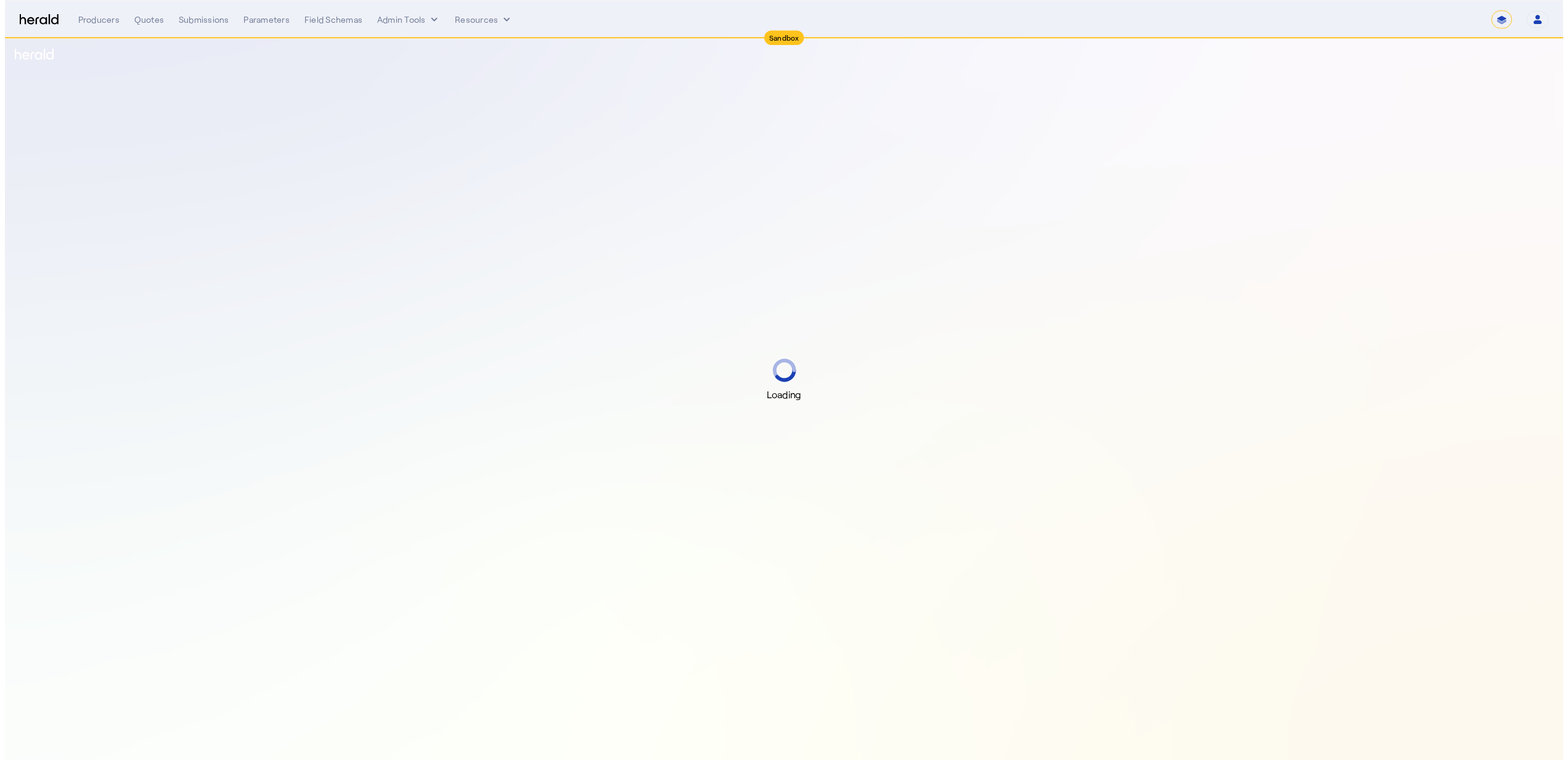 scroll, scrollTop: 0, scrollLeft: 0, axis: both 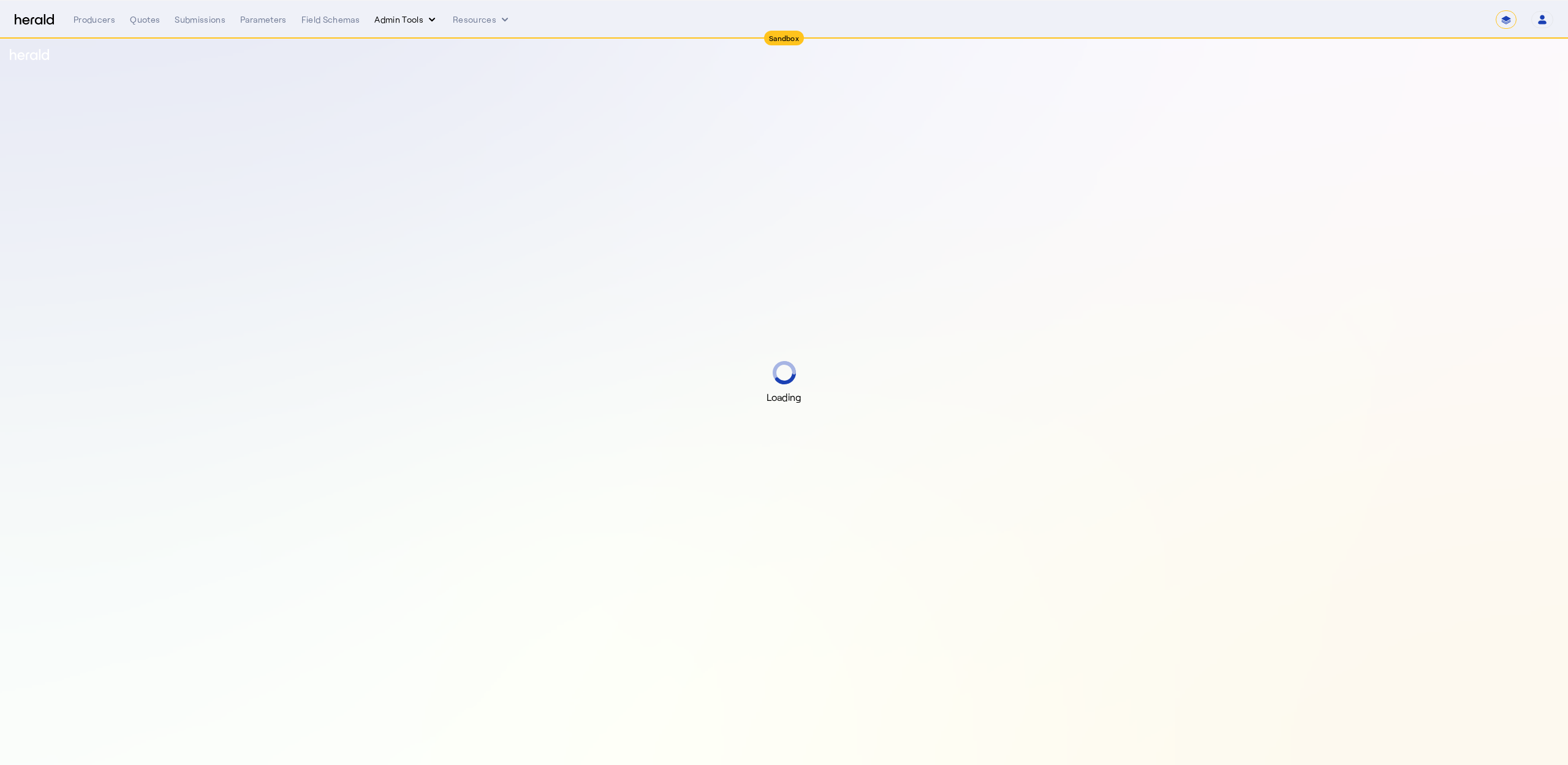 click on "Admin Tools" at bounding box center [406, 20] 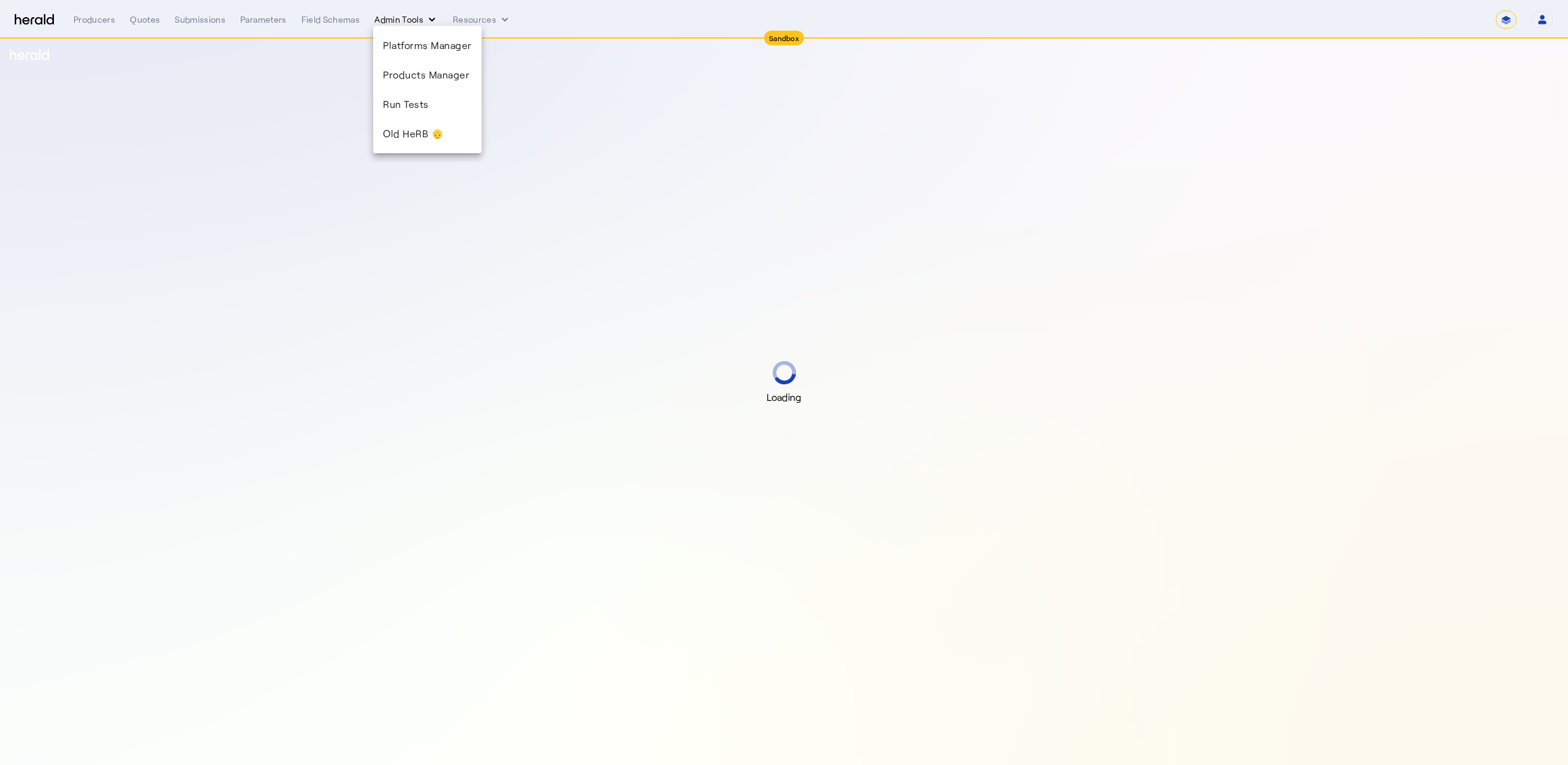 click at bounding box center [784, 382] 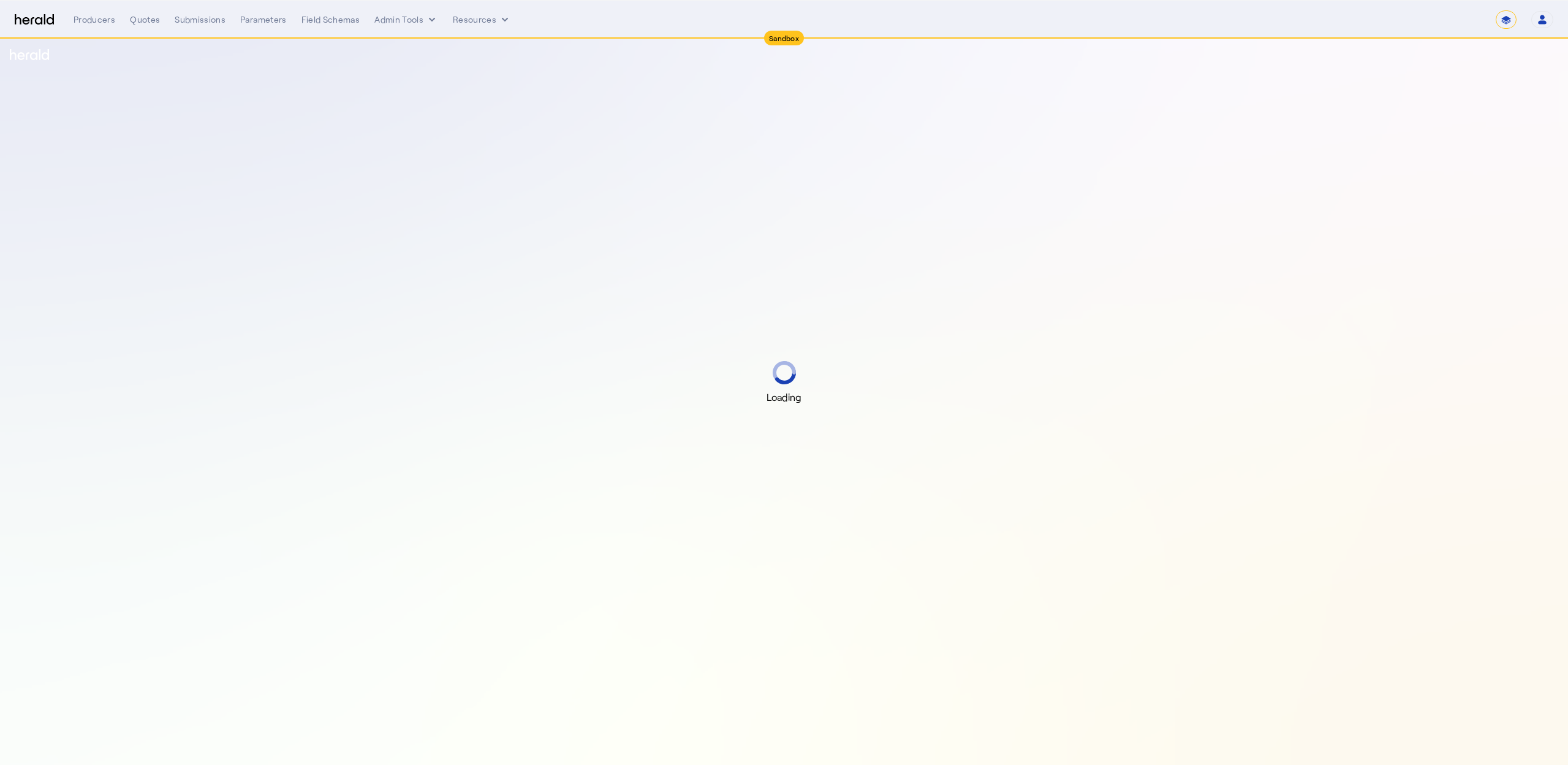 click on "**********" at bounding box center [813, 20] 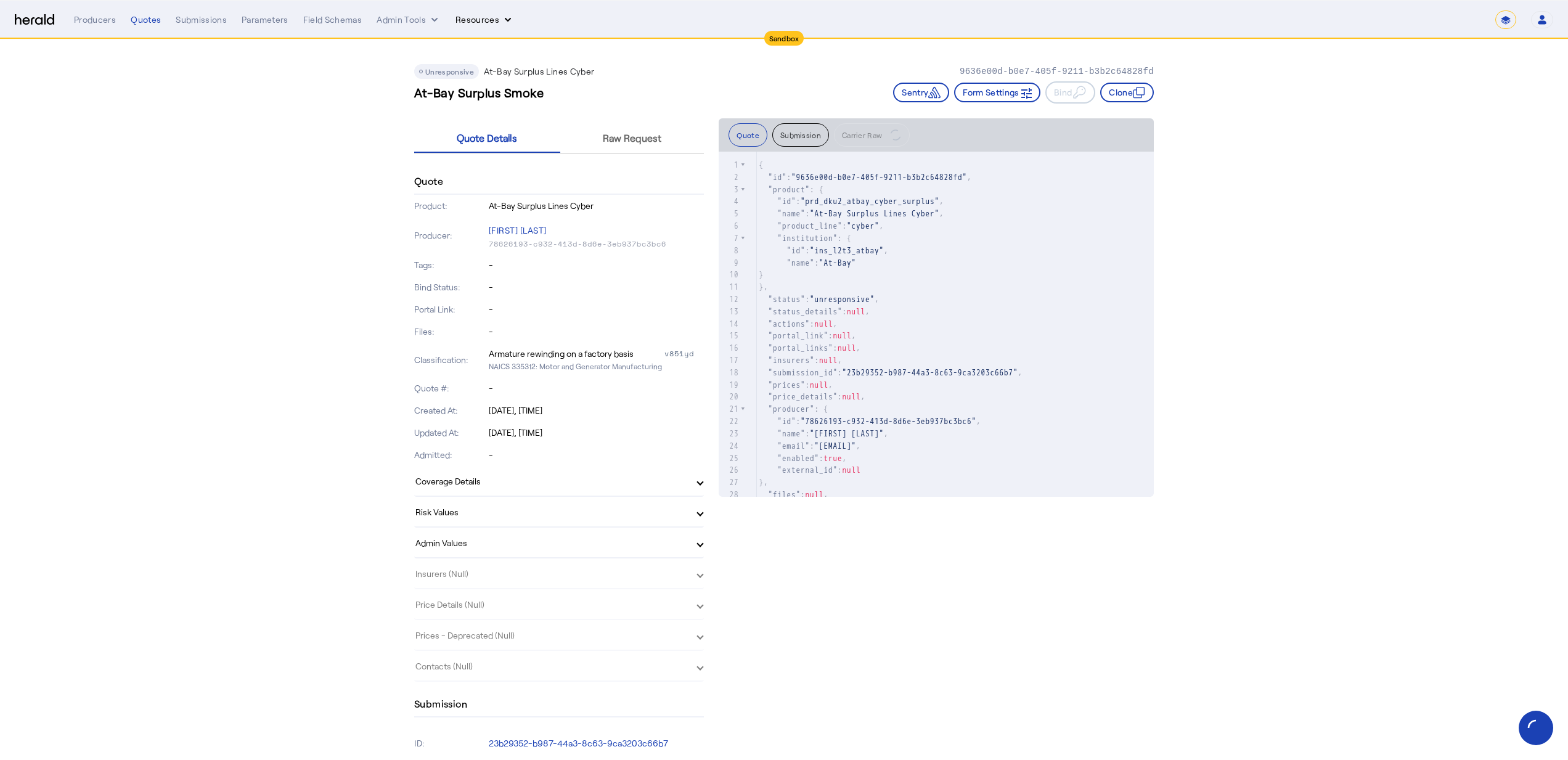 click on "Resources" at bounding box center [484, 20] 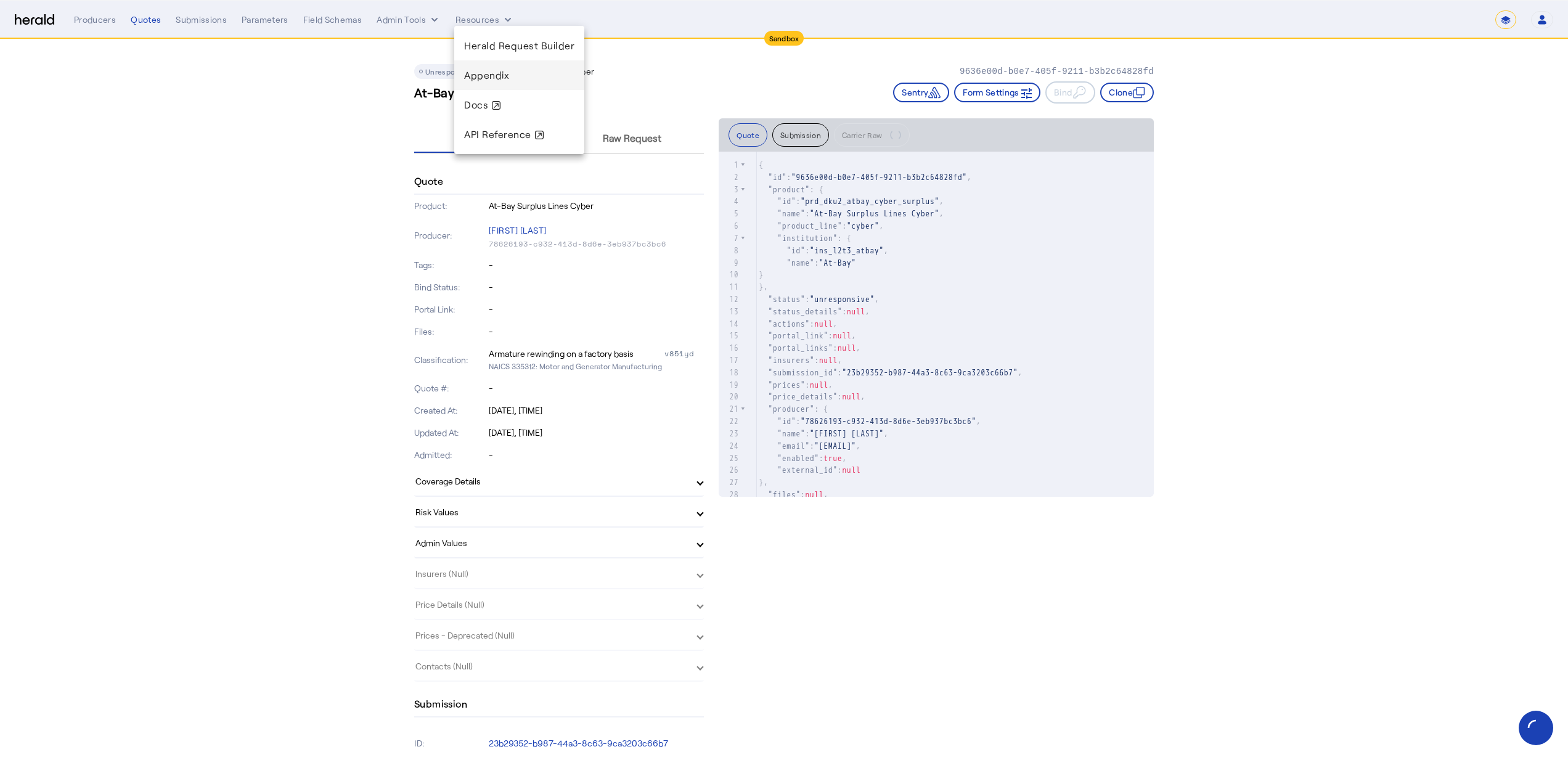 click on "Appendix" at bounding box center (519, 75) 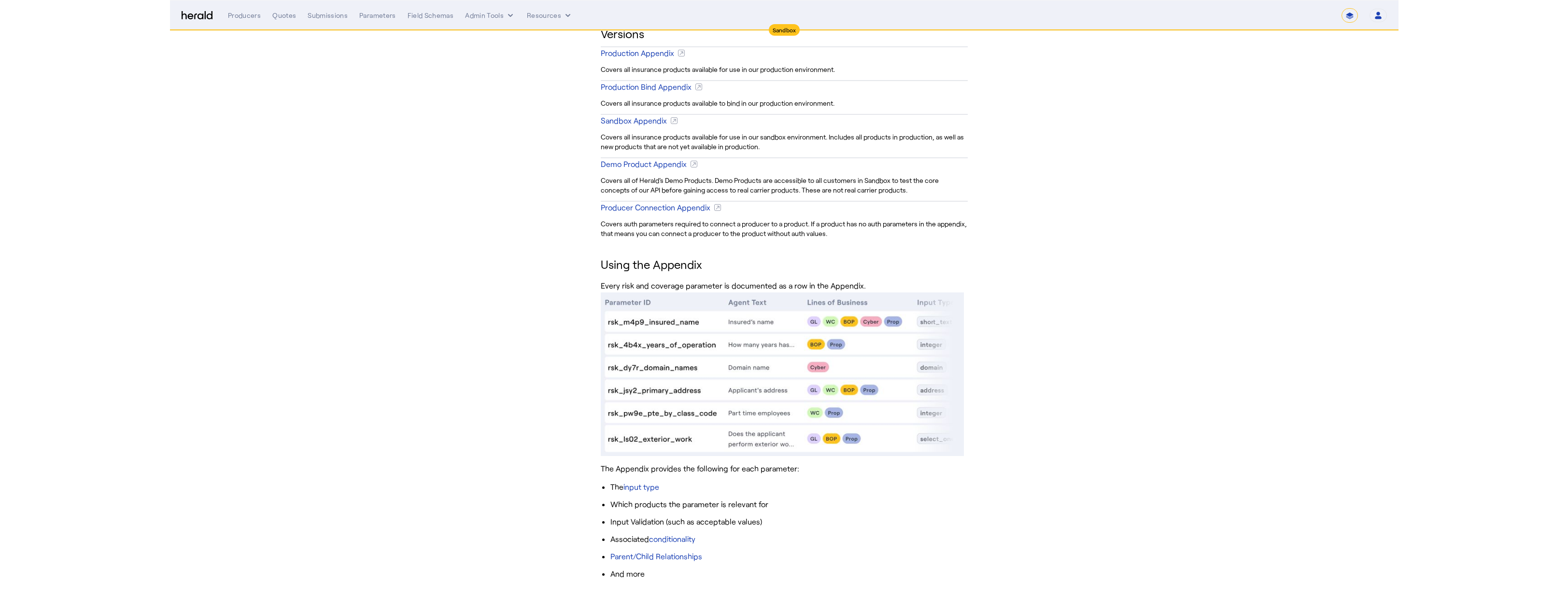 scroll, scrollTop: 0, scrollLeft: 0, axis: both 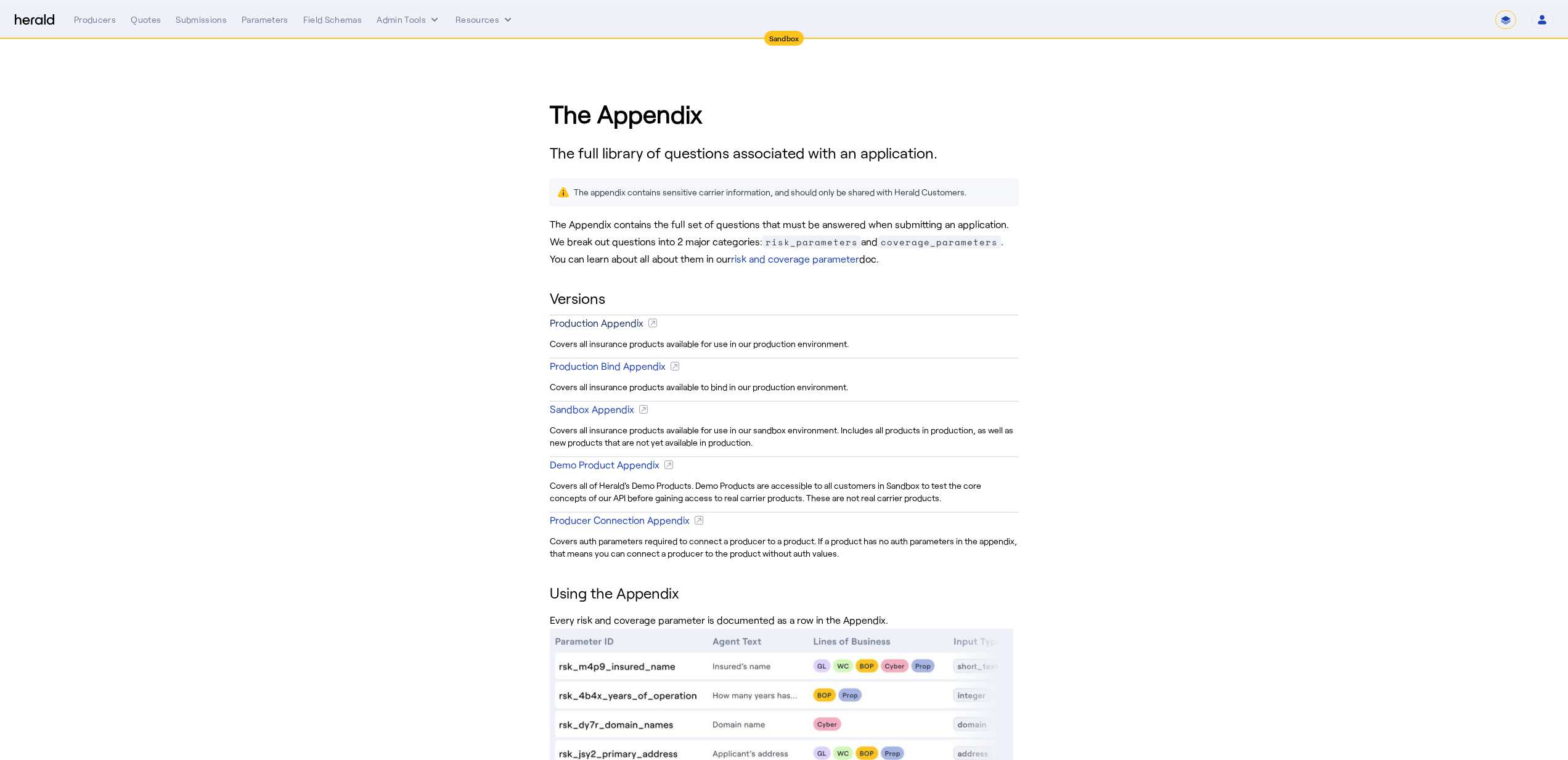 click on "Production Appendix" 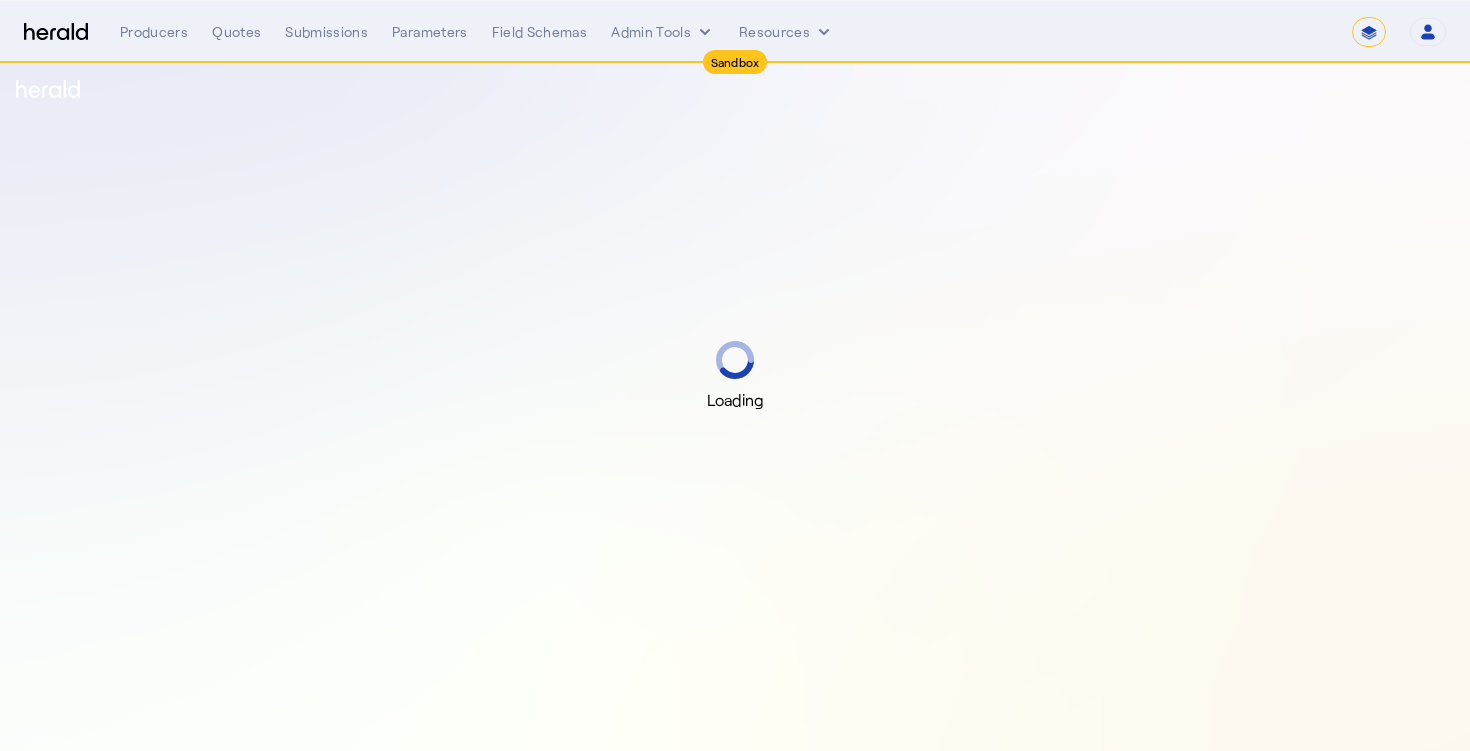 select on "*******" 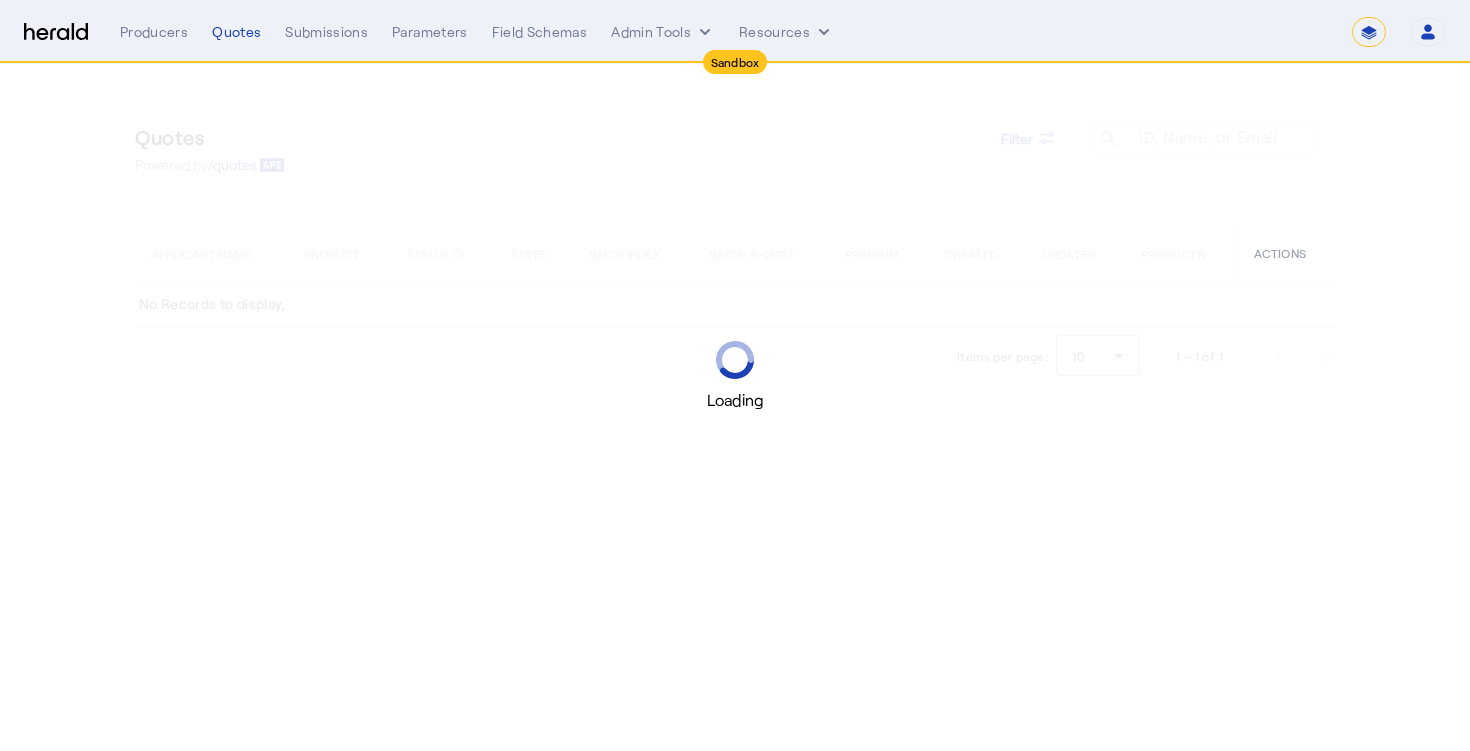 select on "*******" 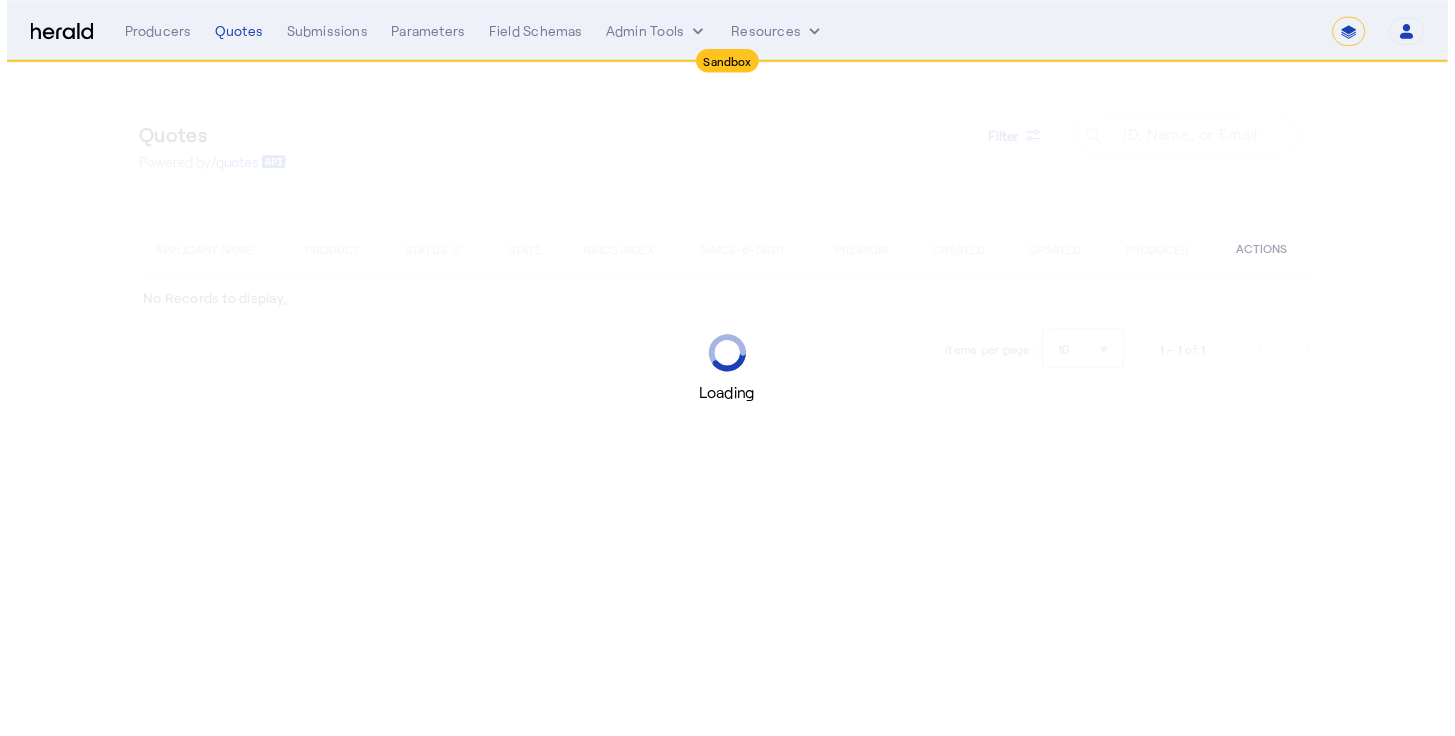 scroll, scrollTop: 0, scrollLeft: 0, axis: both 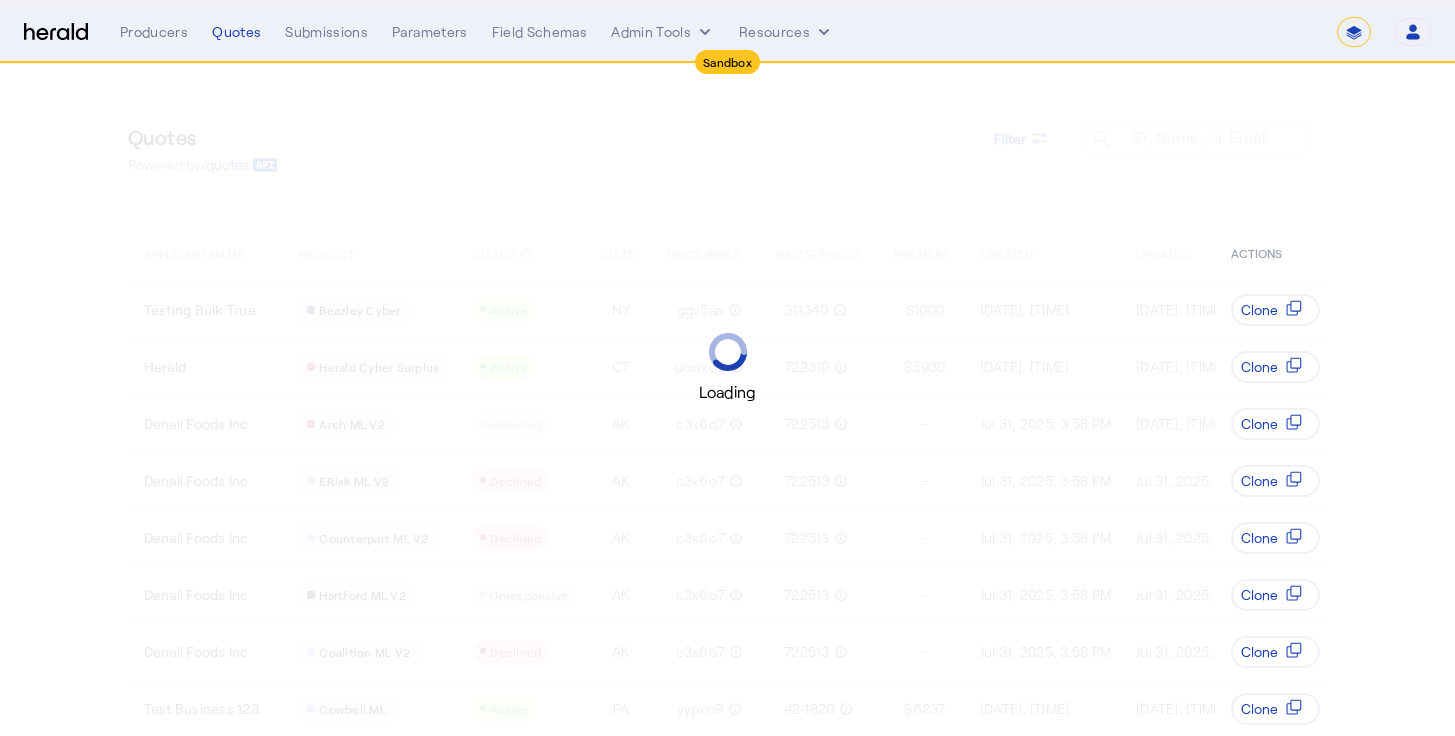 select on "pfm_2v8p_herald_api" 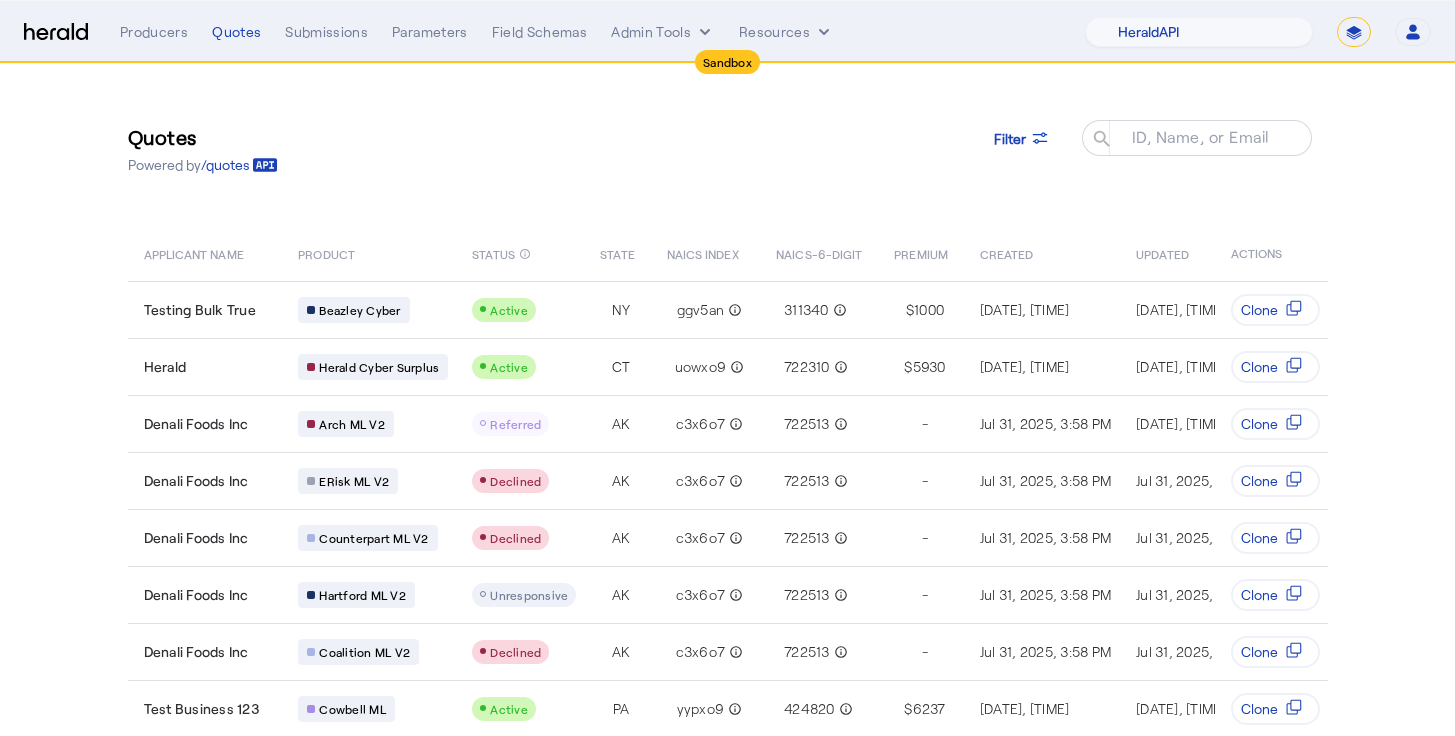 click on "Quotes  Powered by  /quotes
Filter
ID, Name, or Email search" 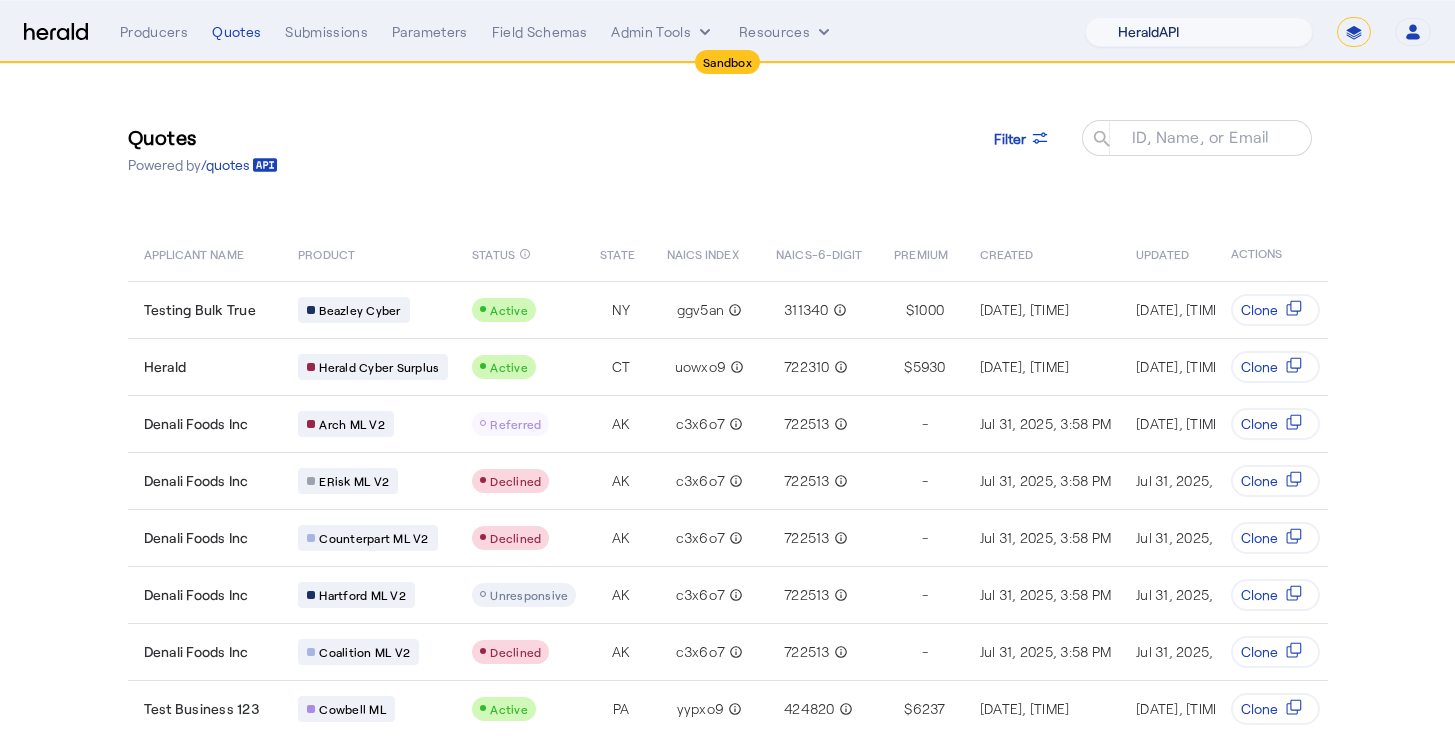 click on "1Fort   Acrisure   Acturis   Affinity Advisors   Affinity Risk   Agentero   AmWins   Anzen   Aon   Appulate   Arch   Assurely   BTIS   Babbix   Berxi   Billy   BindHQ   Bold Penguin    Bolt   Bond   Boxx   Brightway   Brit Demo Sandbox   Broker Buddha   Buddy   Bunker   Burns Wilcox   CNA Test   CRC   CS onboarding test account   Chubb Test   Citadel   Coalition   Coast   Coterie Test   Counterpart    CoverForce   CoverWallet   Coverdash   Coverhound   Cowbell   Cyber Example Platform   CyberPassport   Defy Insurance   Draftrs   ESpecialty   Embroker   Equal Parts   Exavalu   Ezyagent   Federacy Platform   FifthWall   Flow Speciality (Capitola)   Foundation   Founder Shield   Gaya   Gerent   GloveBox   Glow   Growthmill   HW Kaufman   Hartford Steam Boiler   Hawksoft   Heffernan Insurance Brokers   Herald Envoy Testing   HeraldAPI   Hypergato   Inchanted   Indemn.ai   Infinity   Insured.io   Insuremo   Insuritas   Irys   Jencap   Kamillio   Kayna   LTI Mindtree   Layr   Limit   Markel Test   Marsh   Novidea" at bounding box center (1199, 32) 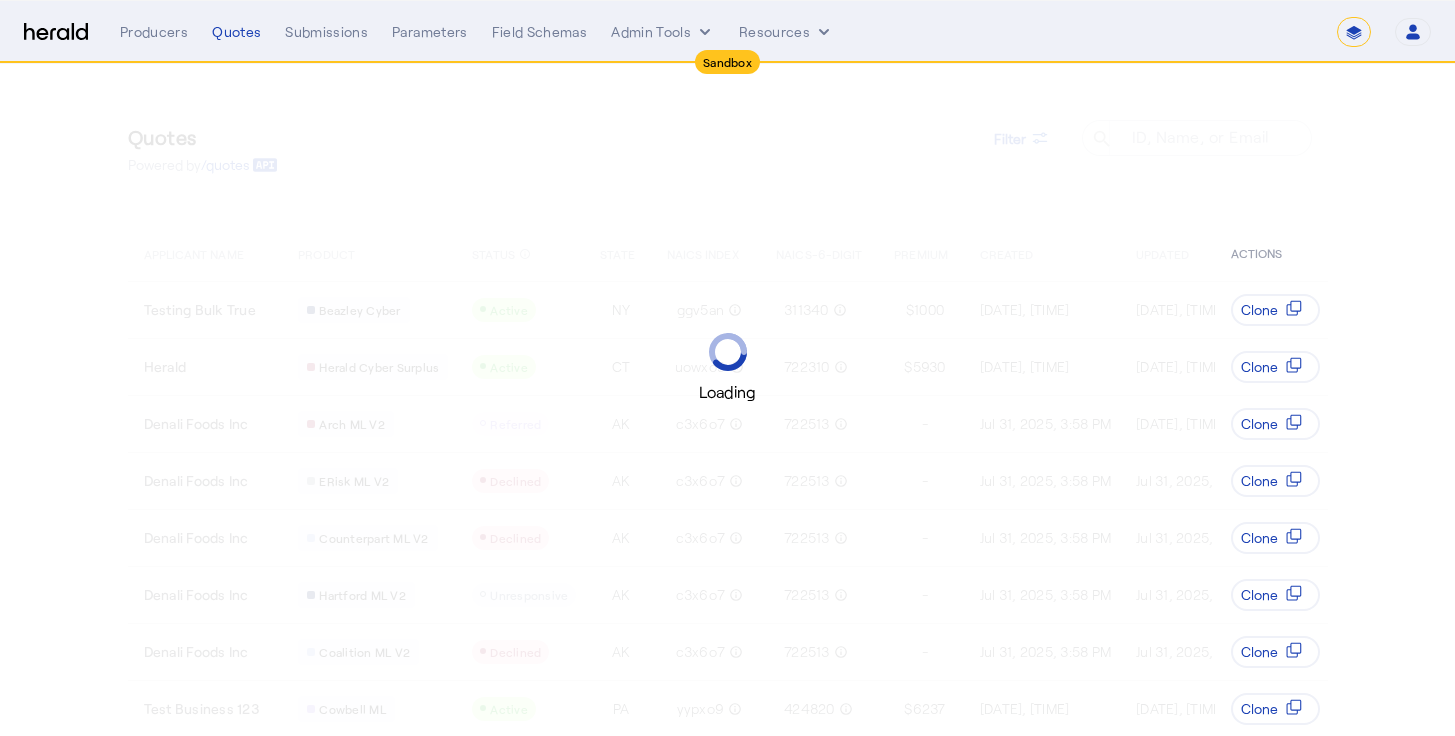 select on "*******" 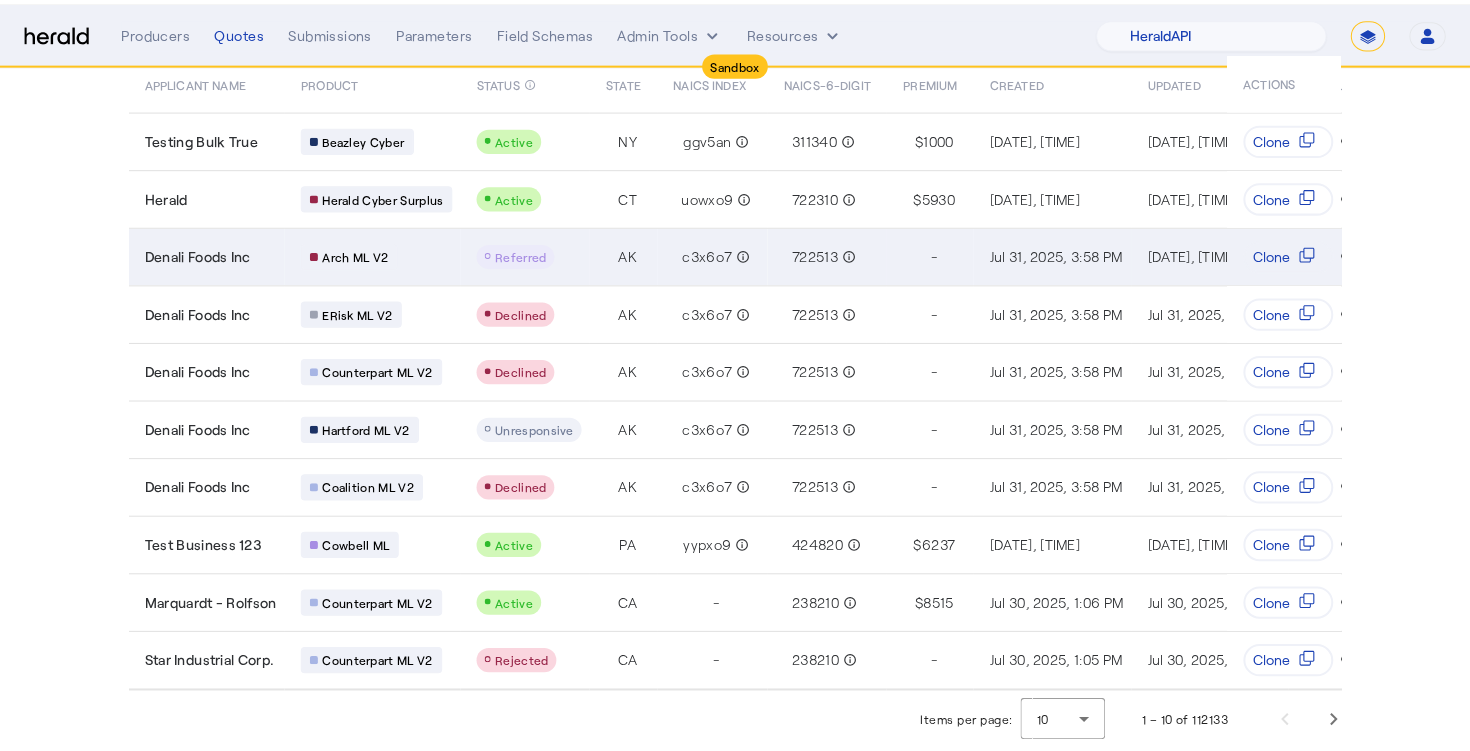 scroll, scrollTop: 0, scrollLeft: 0, axis: both 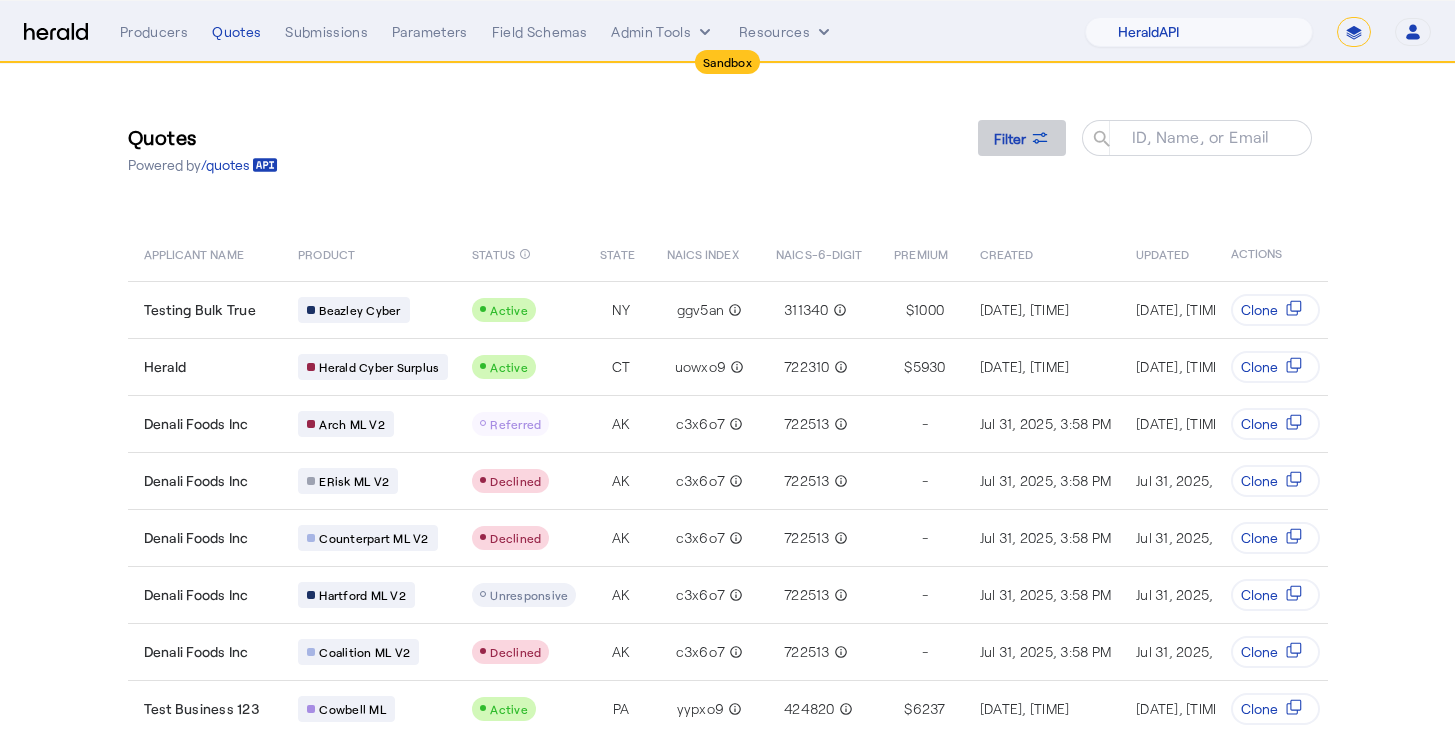 click on "Filter" at bounding box center (1010, 138) 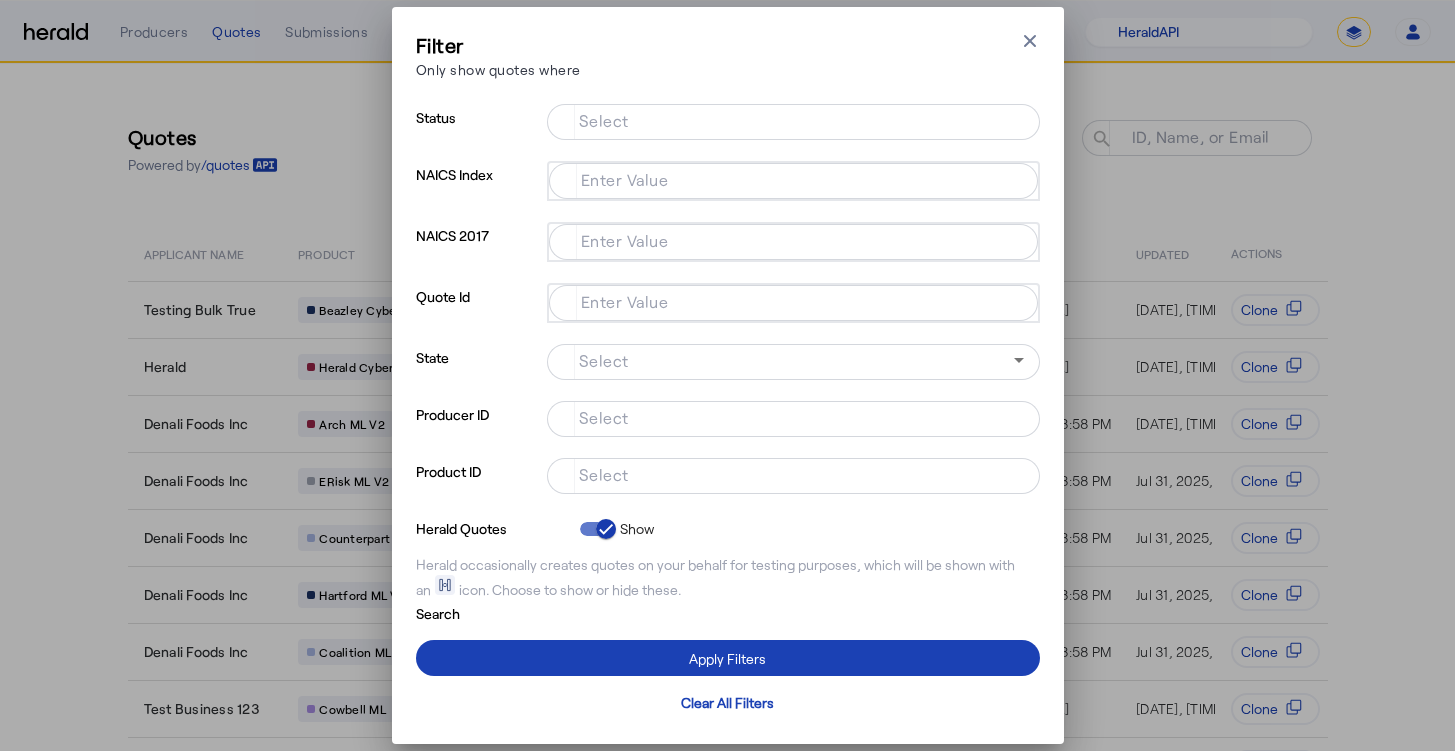 click on "Select" at bounding box center [604, 474] 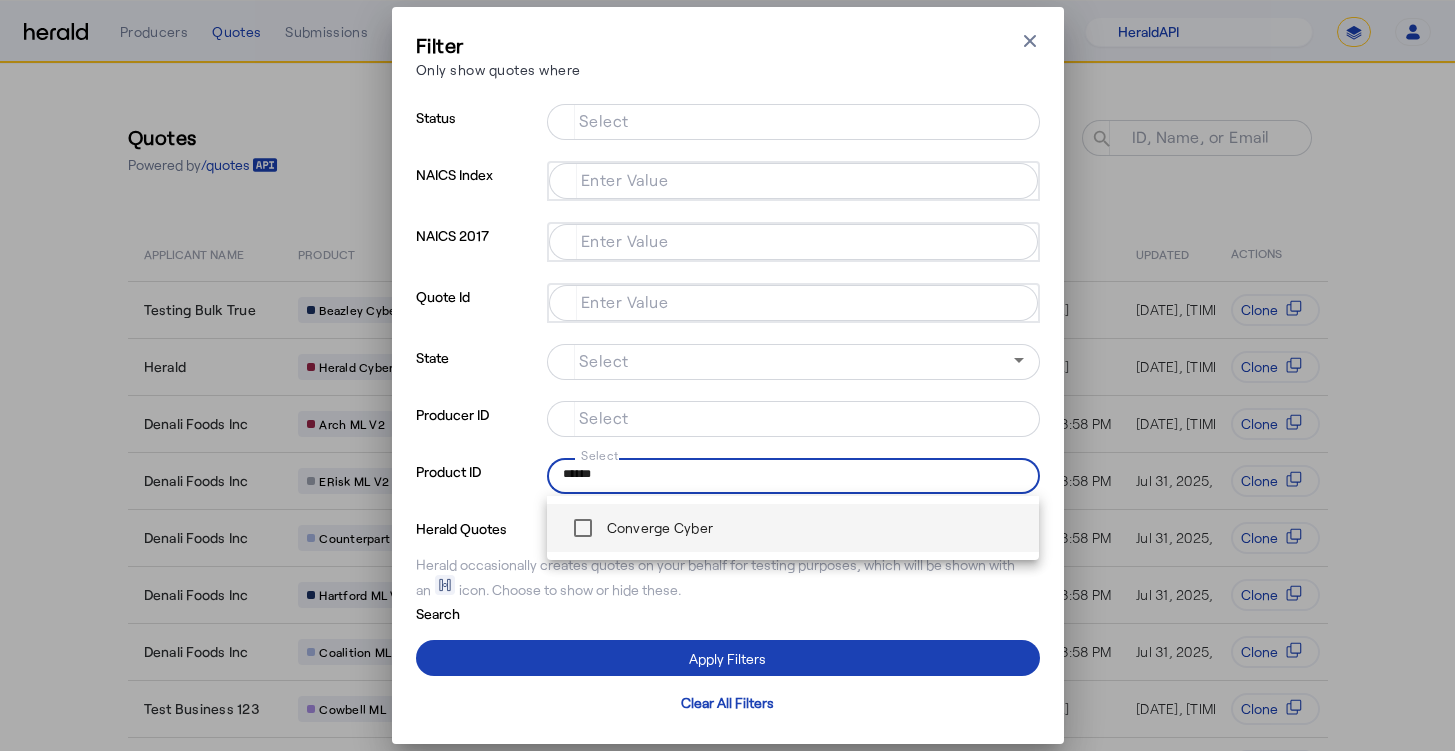 type on "******" 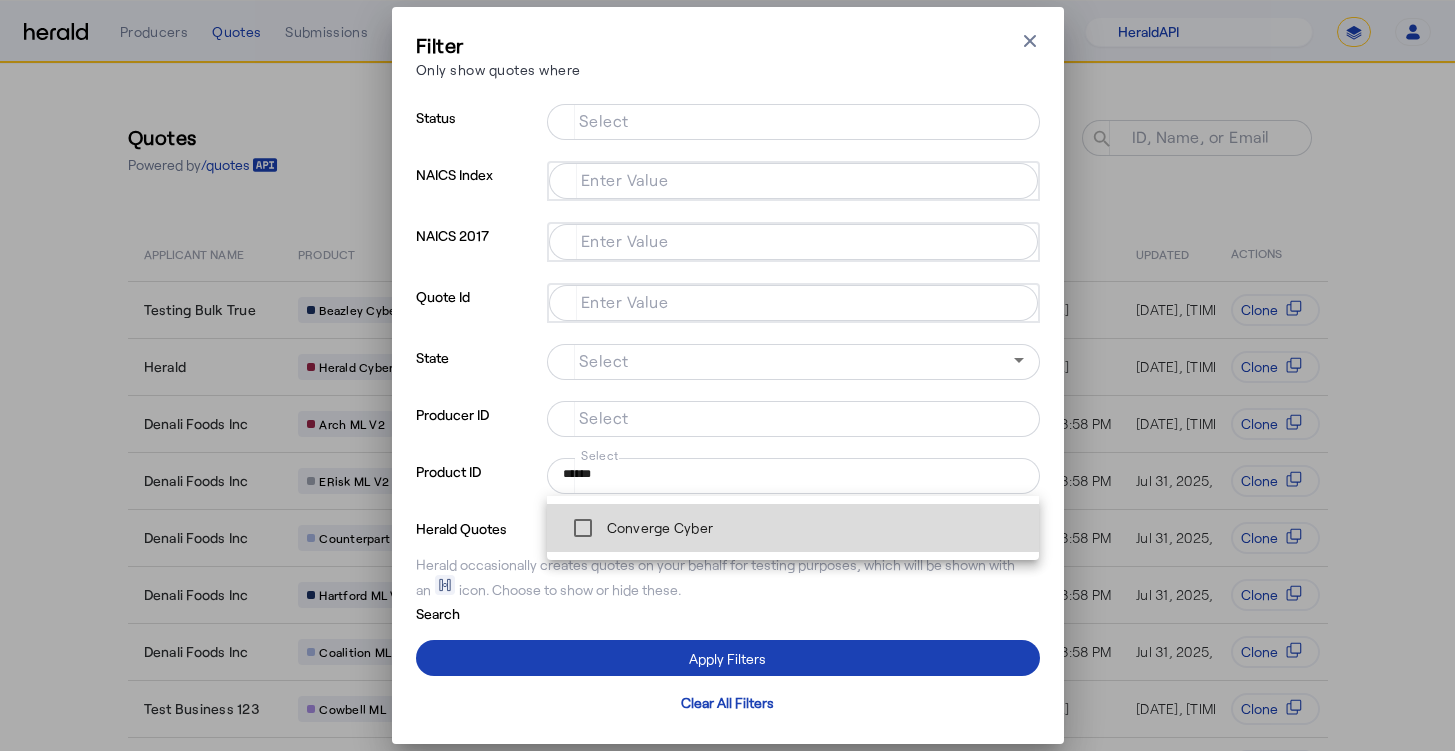 click on "Converge Cyber" at bounding box center (658, 528) 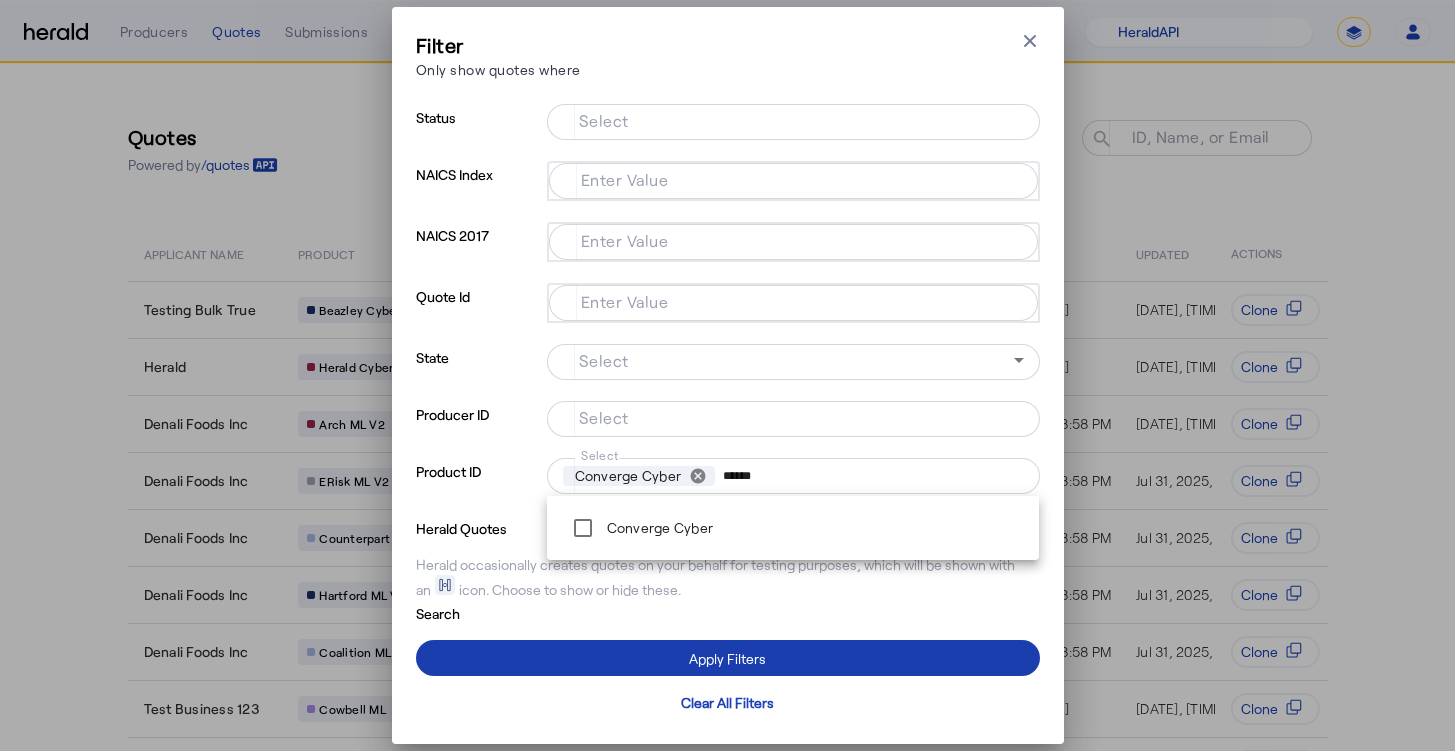 click at bounding box center (728, 658) 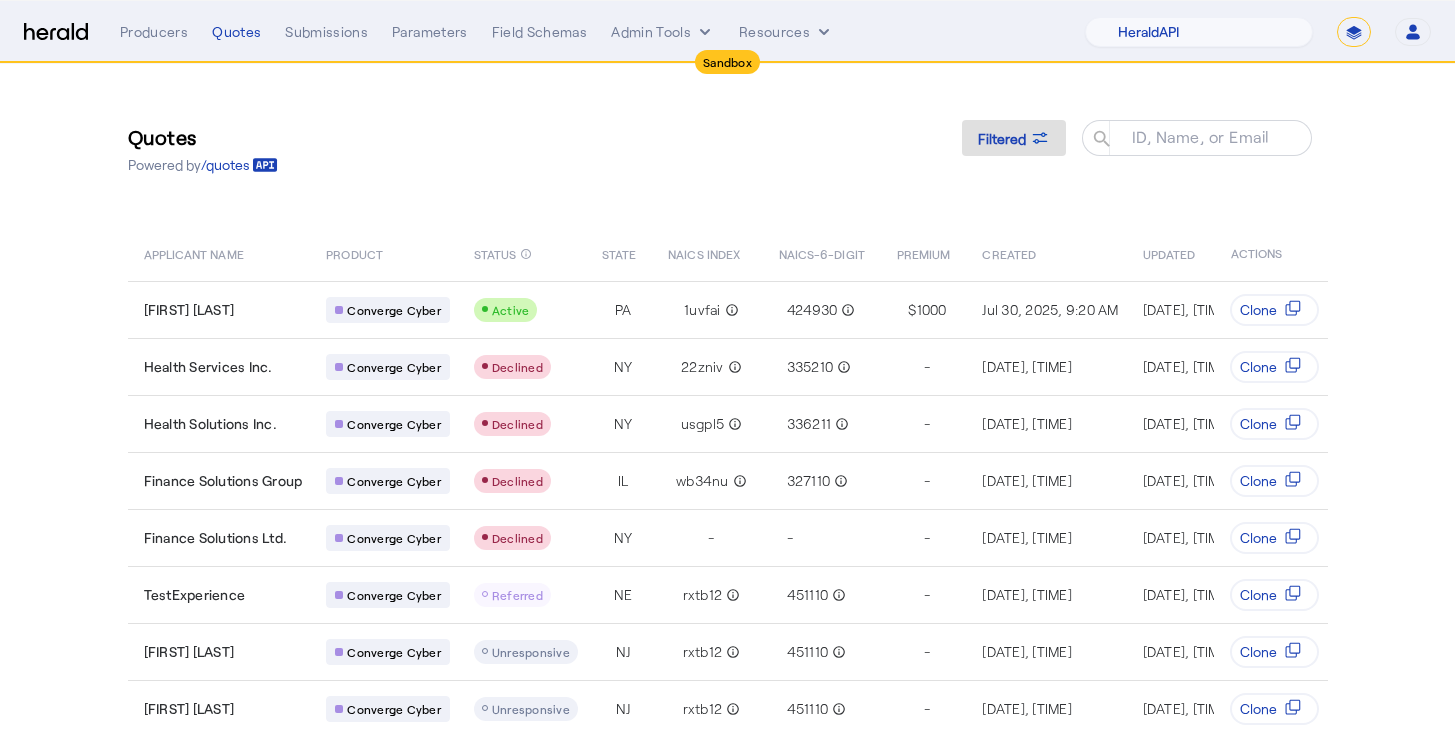 click on "ID, Name, or Email search APPLICANT NAME PRODUCT STATUS info_outline STATE NAICS INDEX NAICS-6-DIGIT PREMIUM CREATED UPDATED PRODUCER  ACTIONS  [FIRST] [LAST]
Converge Cyber
Active  [STATE] 1uvfai info_outline 424930 info_outline $  1000  [DATE], [TIME]  [DATE], [TIME]  M   Misty Adamson    Clone
Health Services Inc.
Converge Cyber
Declined  [STATE] 22zniv info_outline 335210 info_outline  -  [DATE], [TIME]  [DATE], [TIME]  M   Misty Adamson    Clone
Health Solutions Inc.
Converge Cyber
Declined  [STATE] usgpl5 info_outline 336211 info_outline  -  [DATE], [TIME]  [DATE], [TIME]  M   Misty Adamson    Clone
Finance Solutions Group
Converge Cyber
Declined  [STATE] wb34nu info_outline 327110 info_outline  -  [DATE], [TIME]  [DATE], [TIME]  M   Misty Adamson    Clone
Finance Solutions Ltd.
Converge Cyber
Declined  [STATE] -" 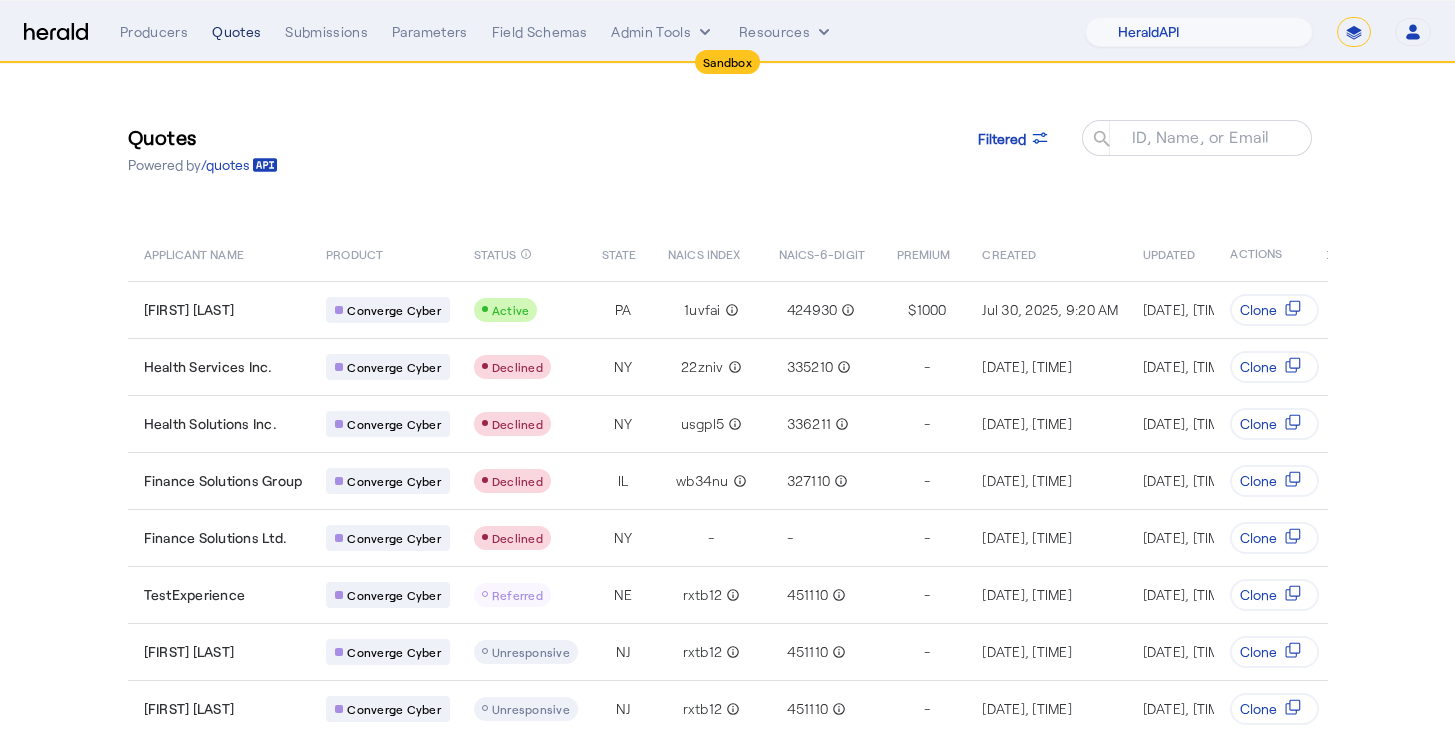 click on "Quotes" at bounding box center [236, 32] 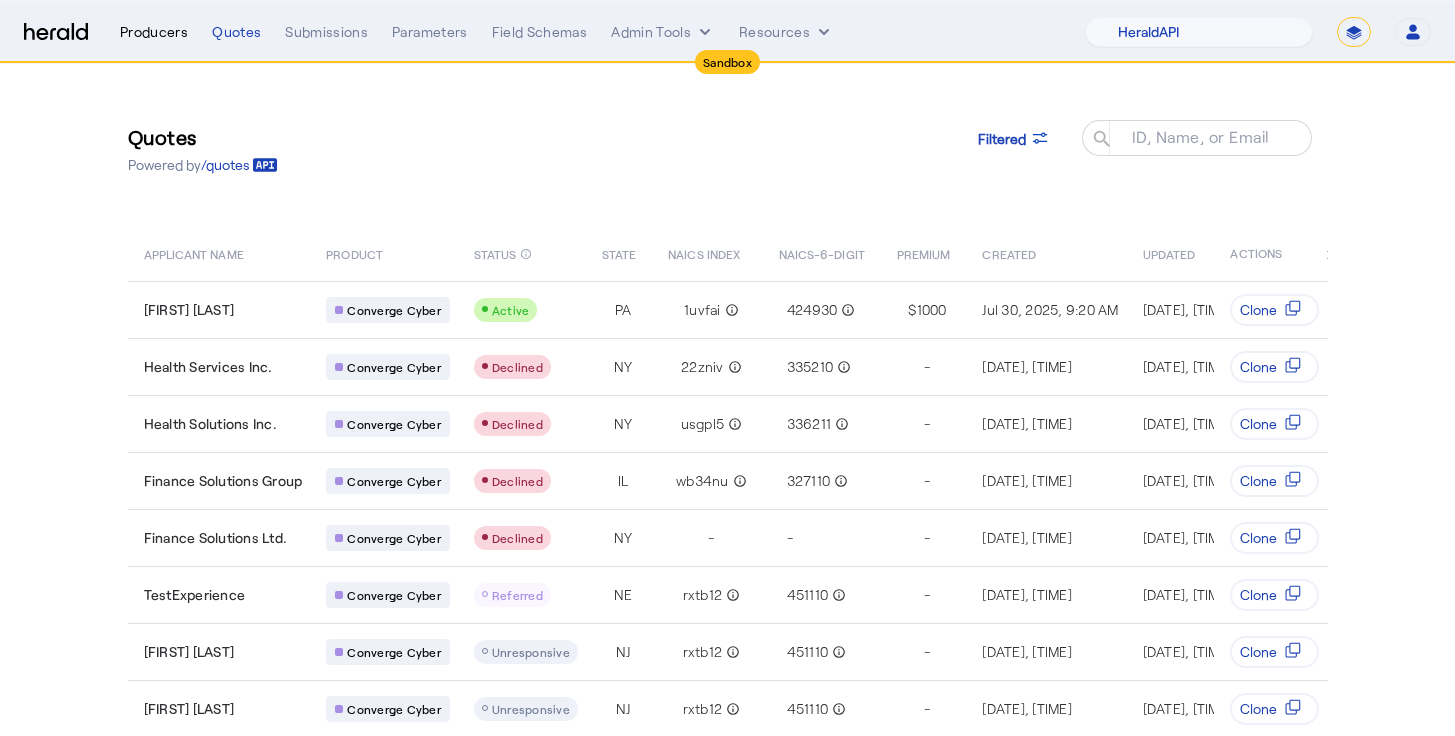 click on "Producers" at bounding box center [154, 32] 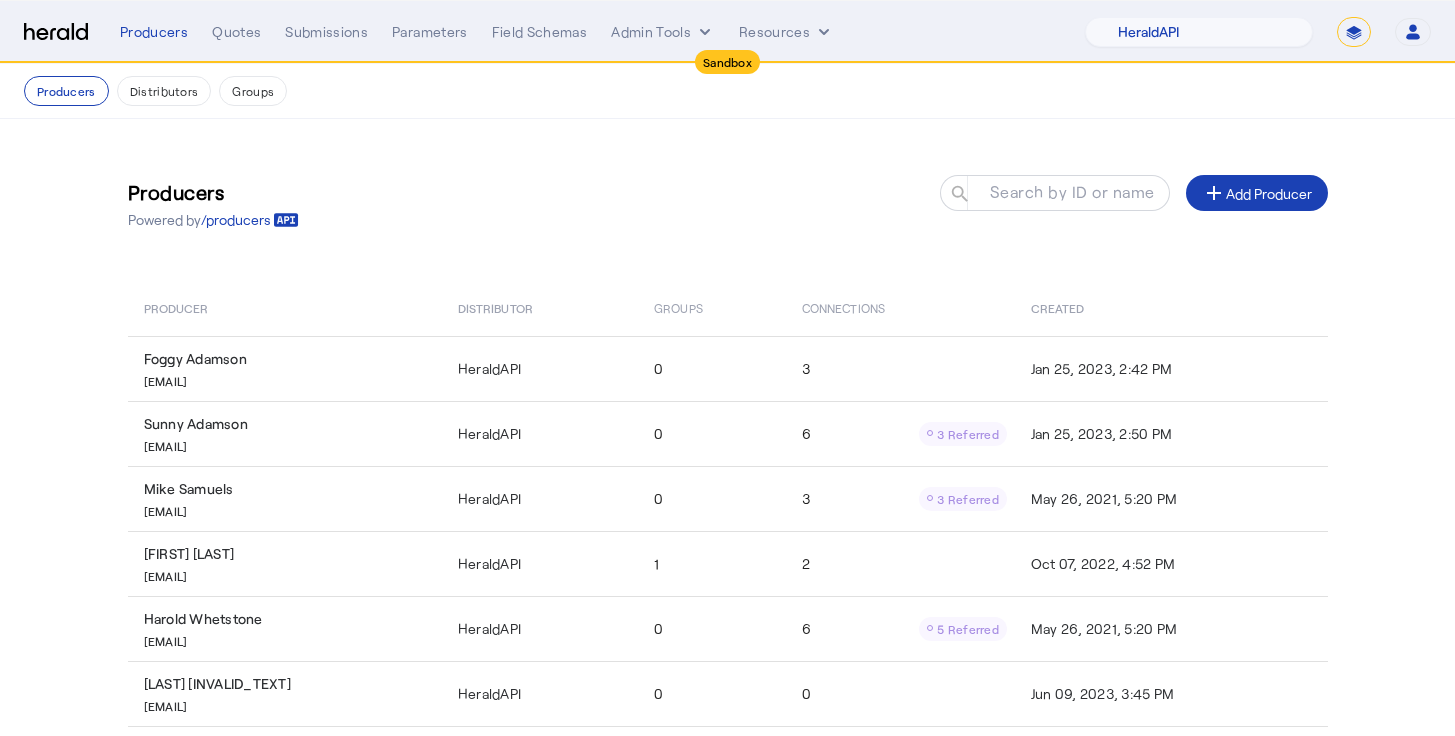 click at bounding box center [56, 32] 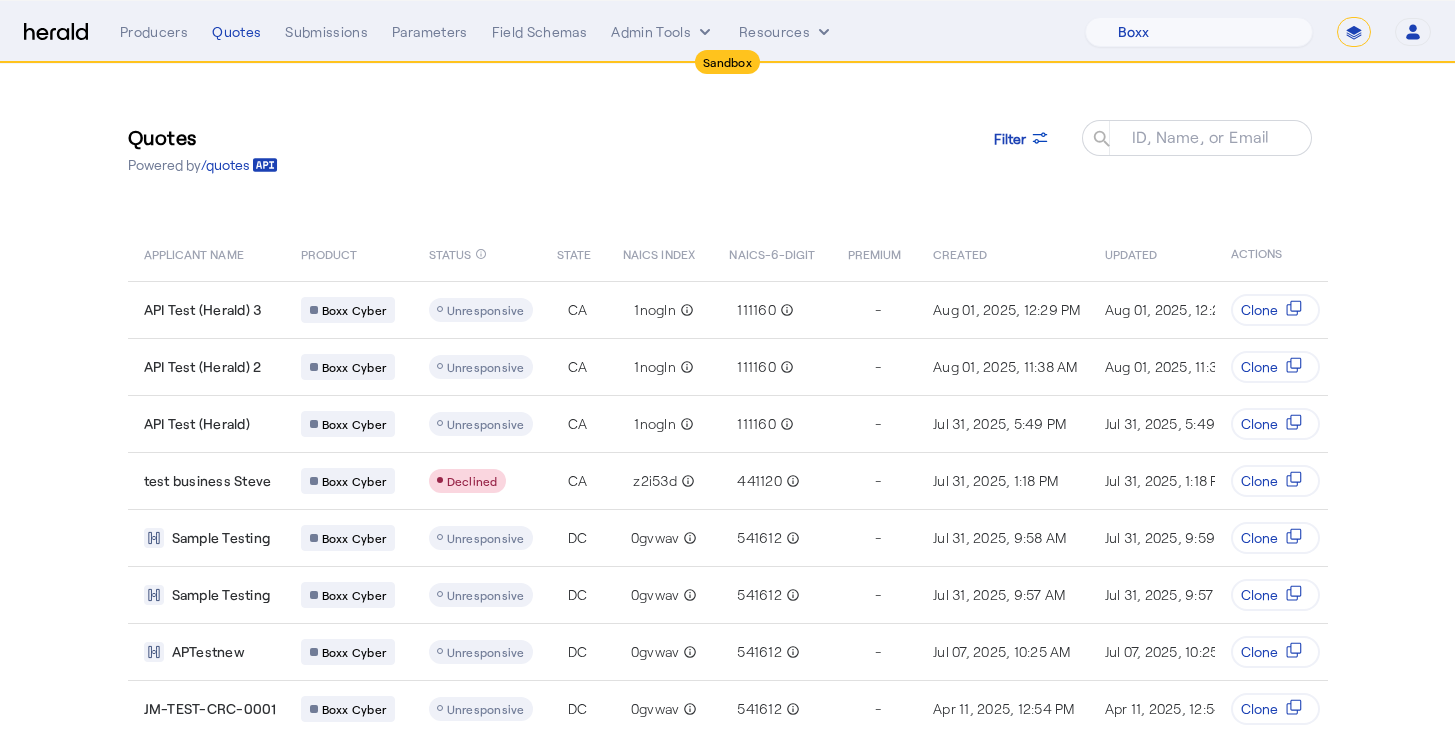 select on "pfm_9nb4_boxx" 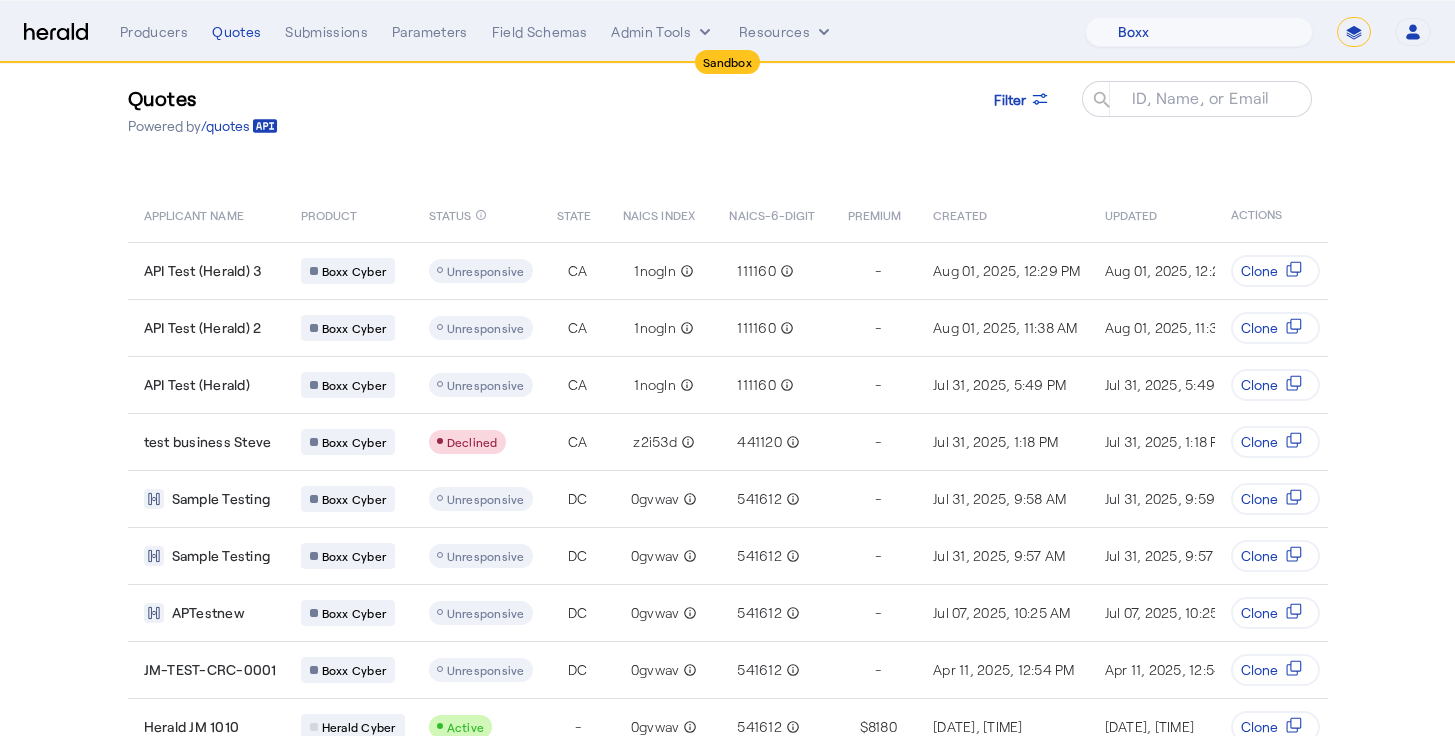 scroll, scrollTop: 0, scrollLeft: 0, axis: both 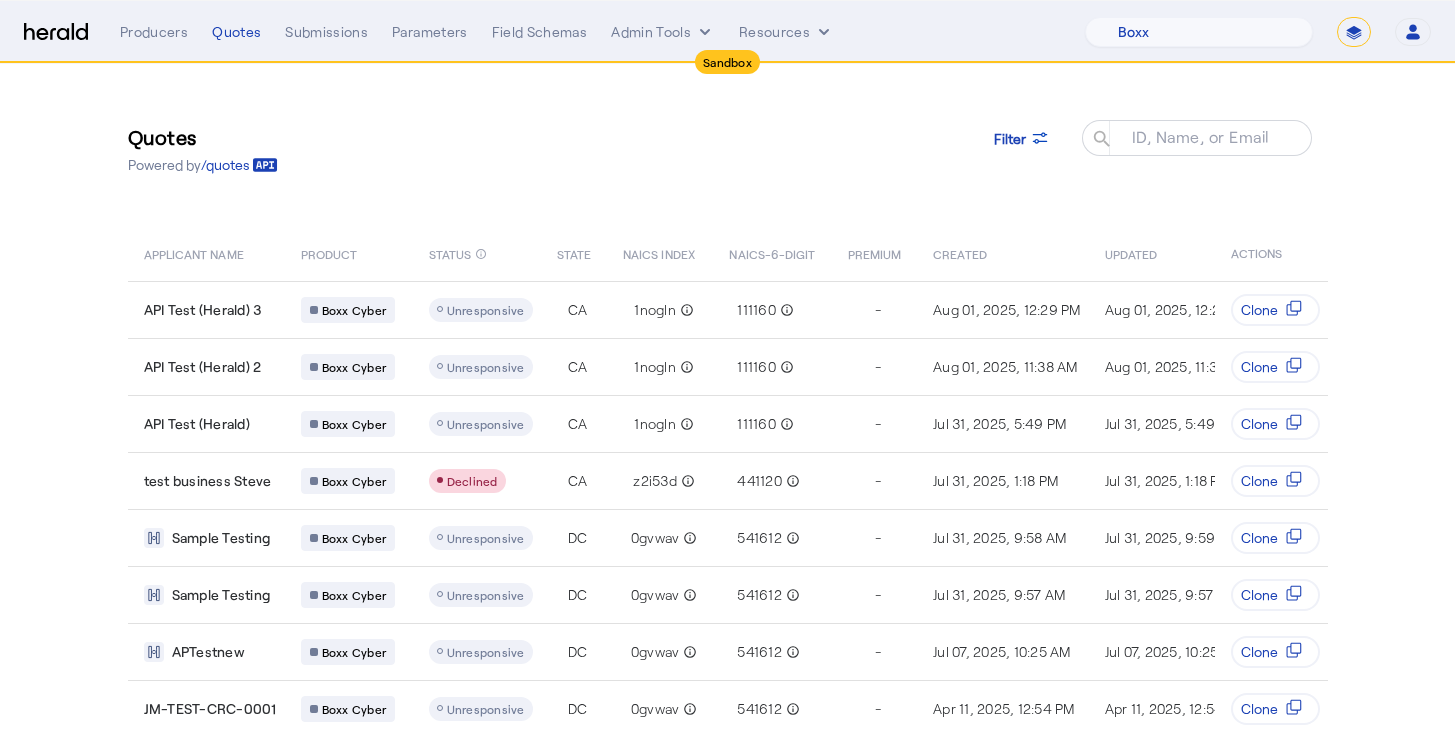 click at bounding box center (56, 32) 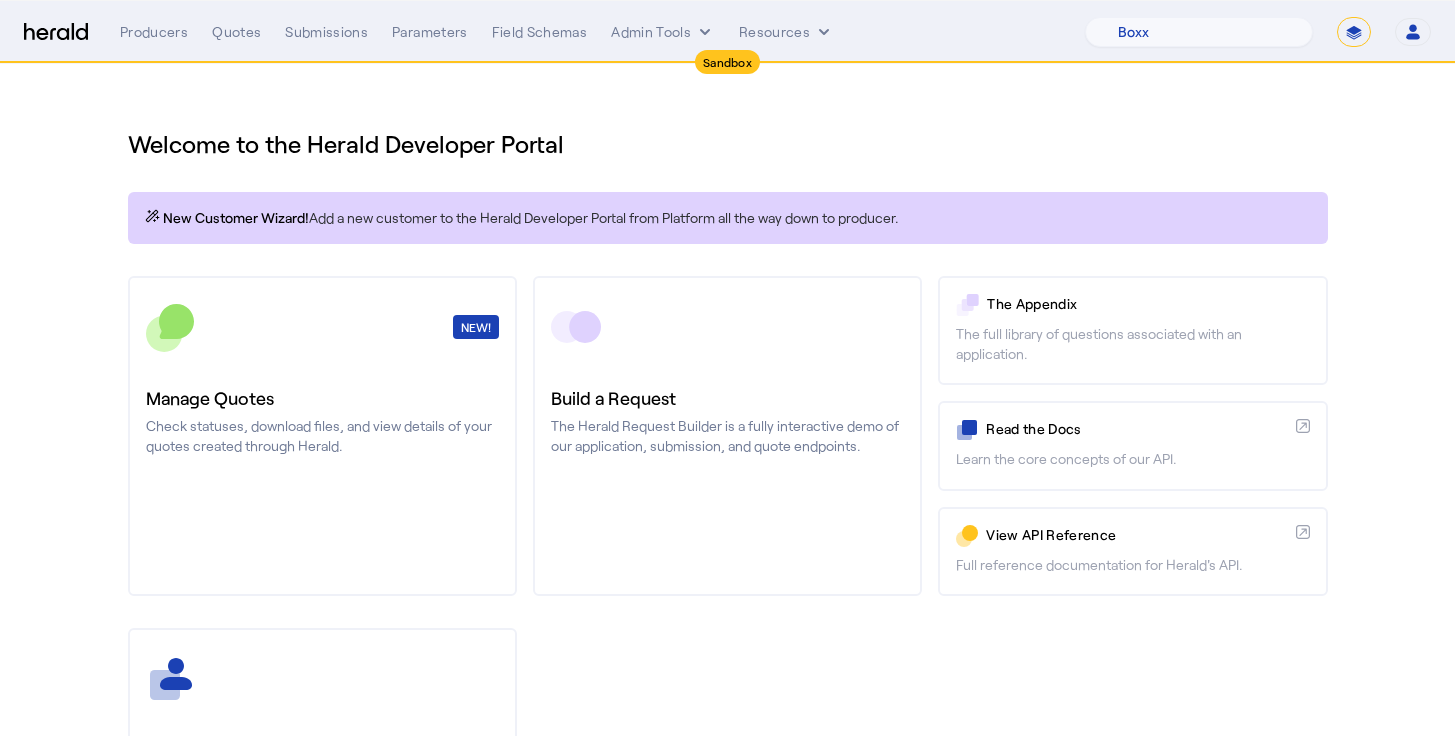 click on "Welcome to the Herald Developer Portal" 